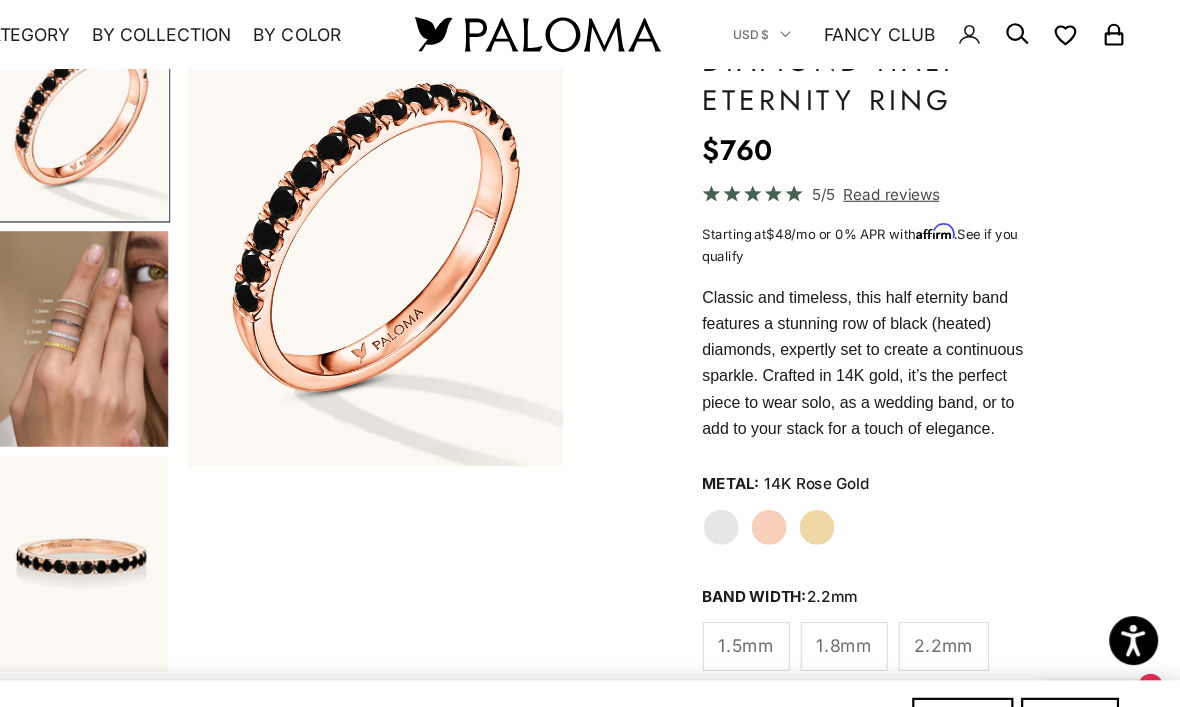 scroll, scrollTop: 196, scrollLeft: 0, axis: vertical 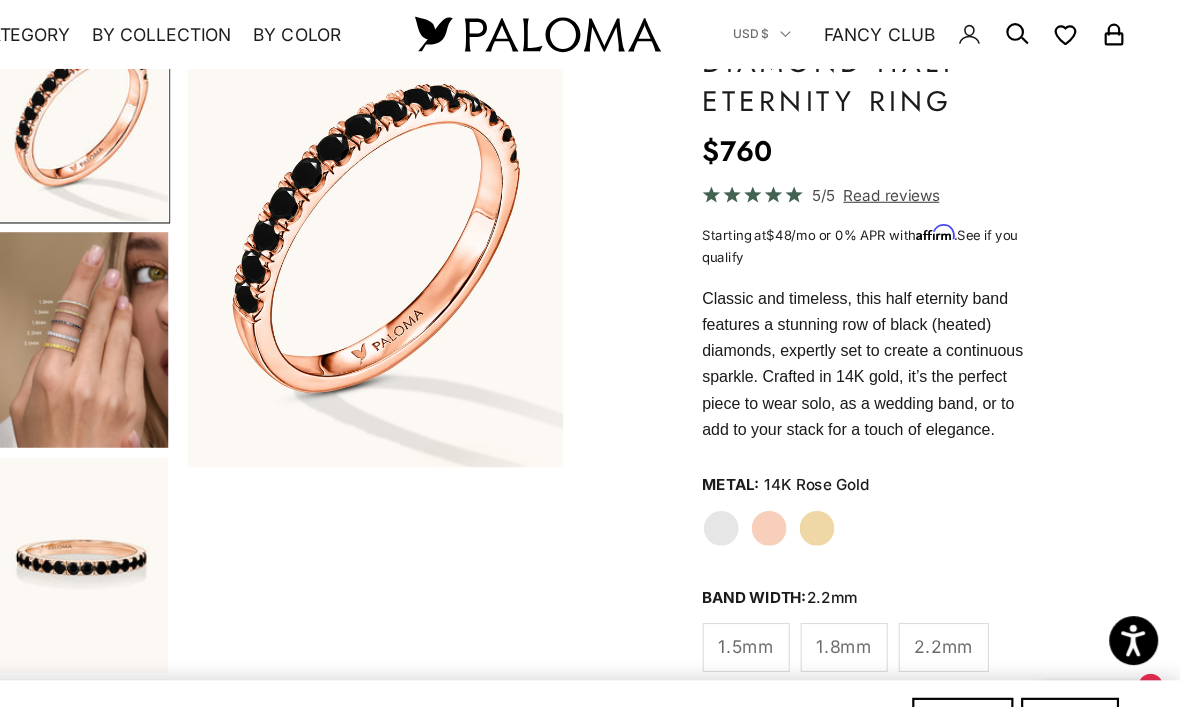 click on "1.8mm" 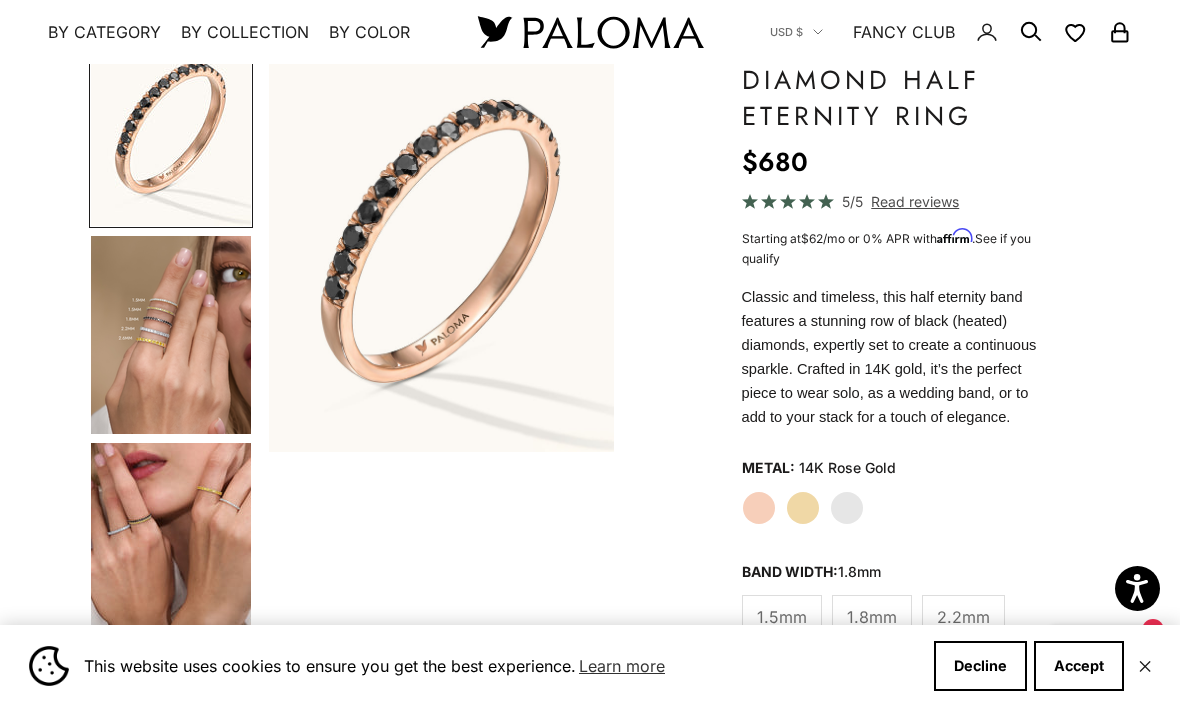 scroll, scrollTop: 187, scrollLeft: 0, axis: vertical 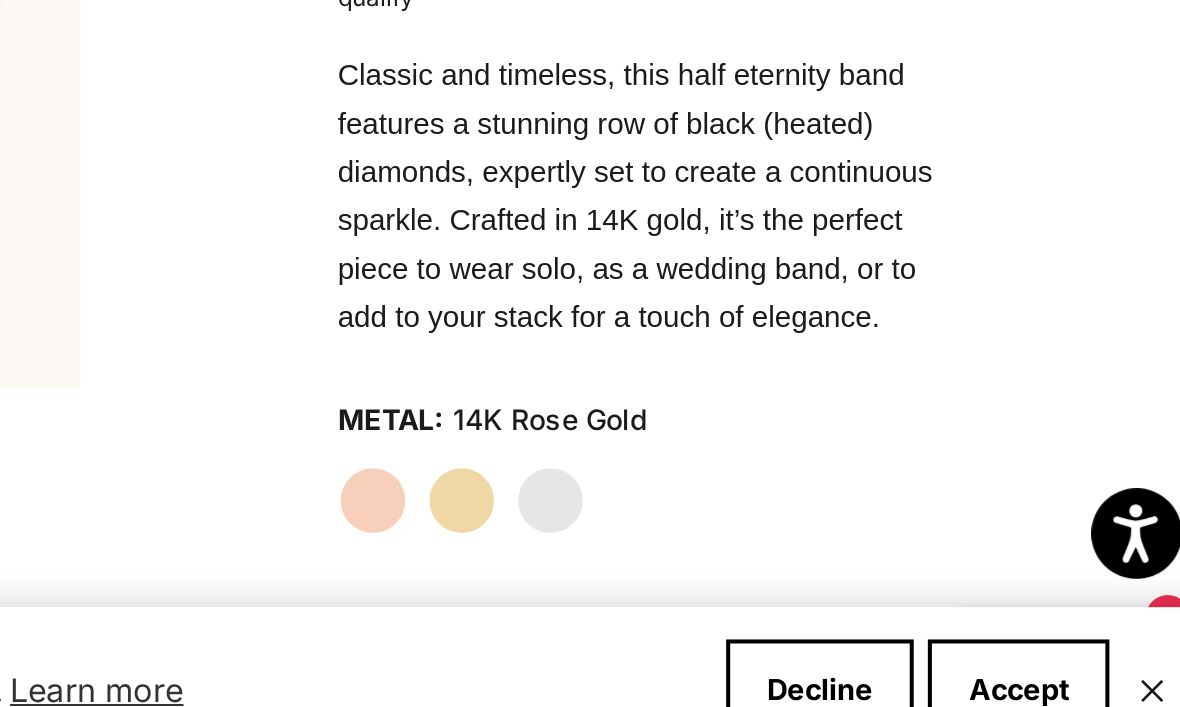 click on "✕" at bounding box center [1145, 666] 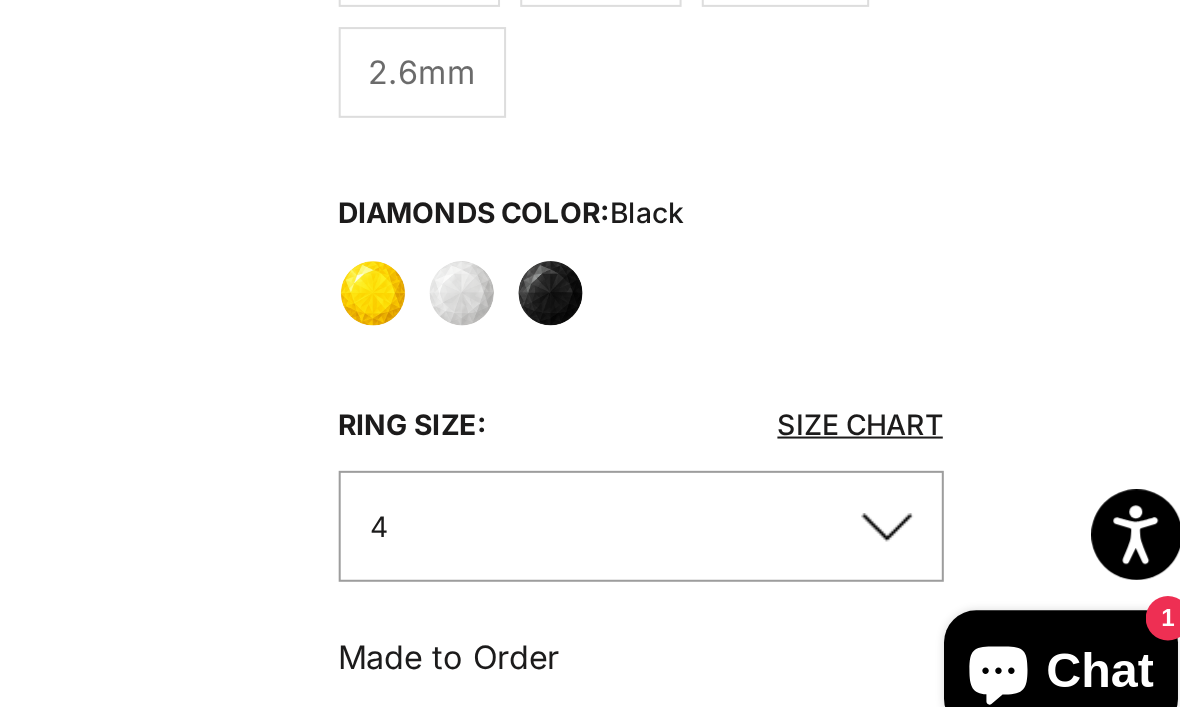 scroll, scrollTop: 489, scrollLeft: 0, axis: vertical 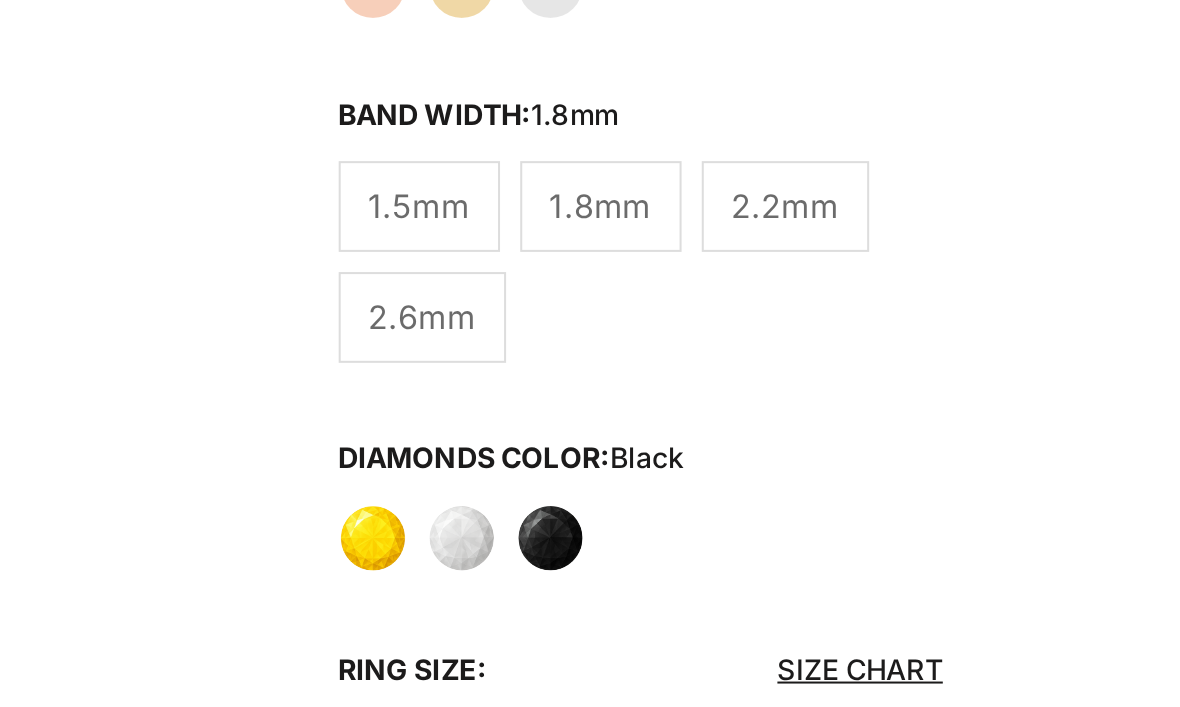 click on "Black" 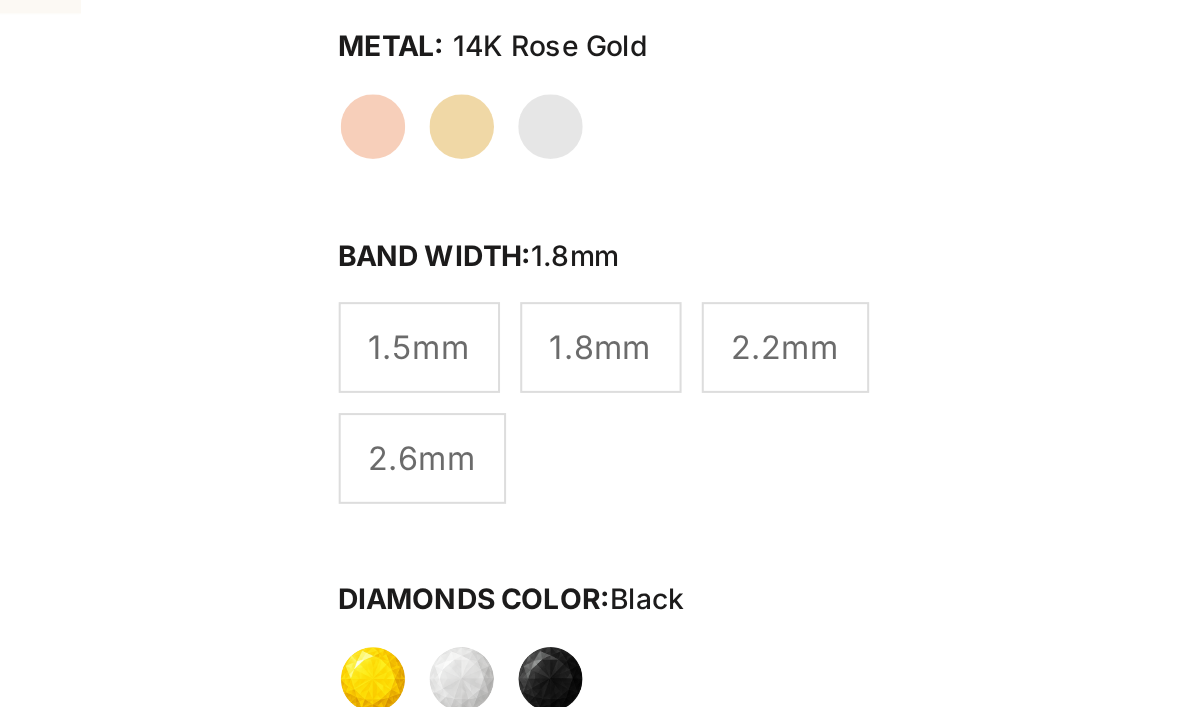 click on "White" 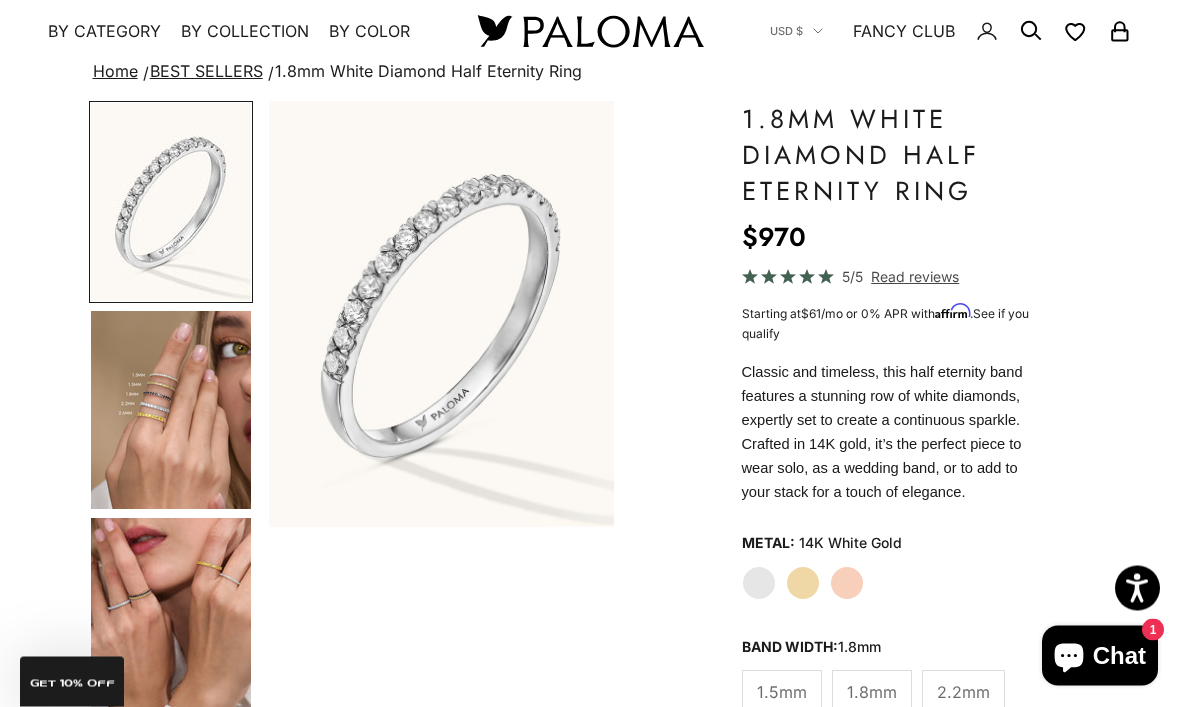 scroll, scrollTop: 0, scrollLeft: 0, axis: both 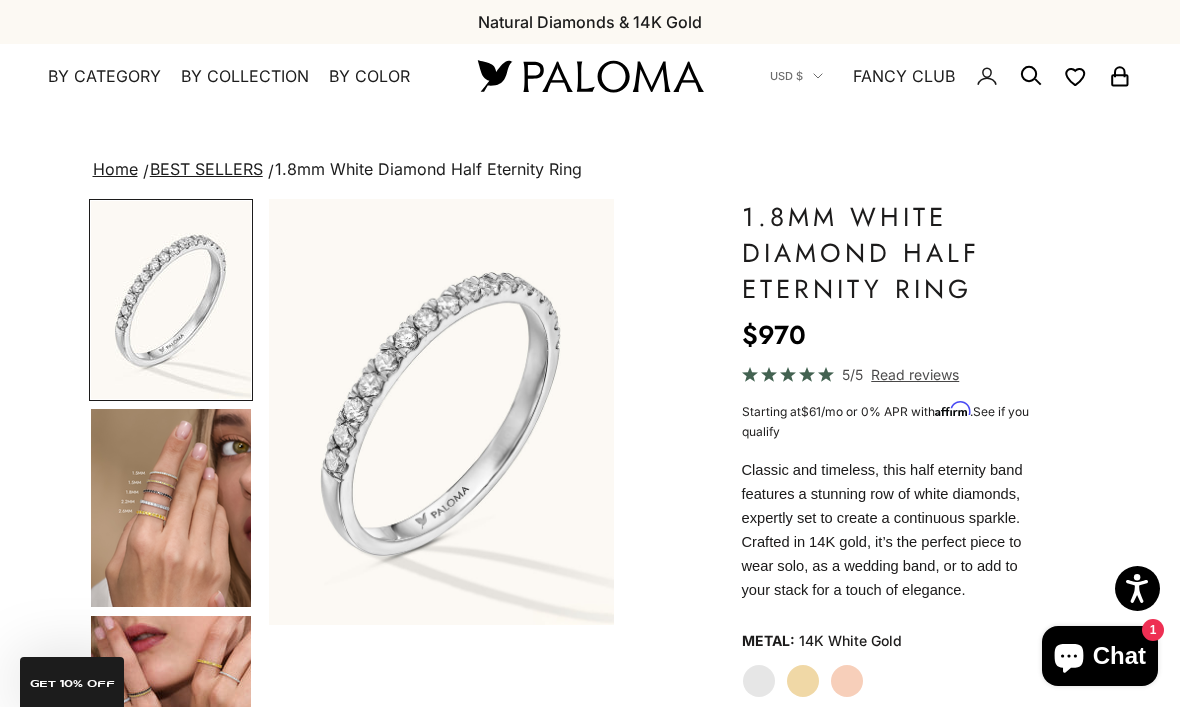 click on "BEST SELLERS" at bounding box center (206, 169) 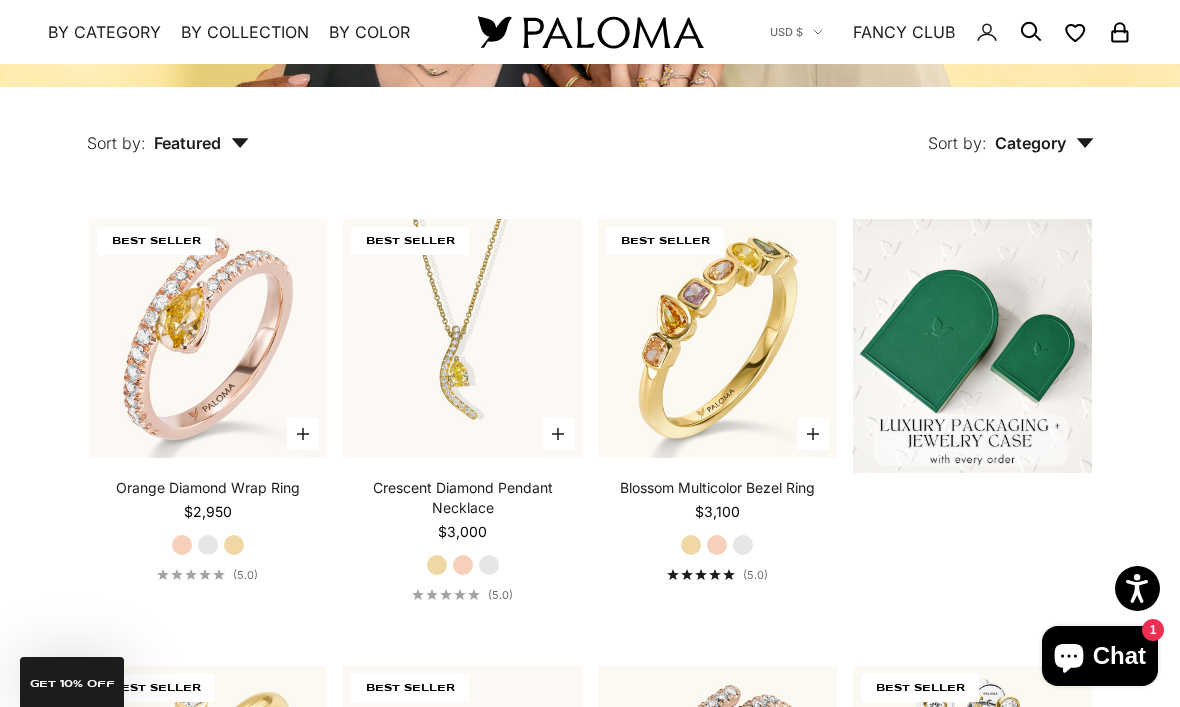 scroll, scrollTop: 368, scrollLeft: 0, axis: vertical 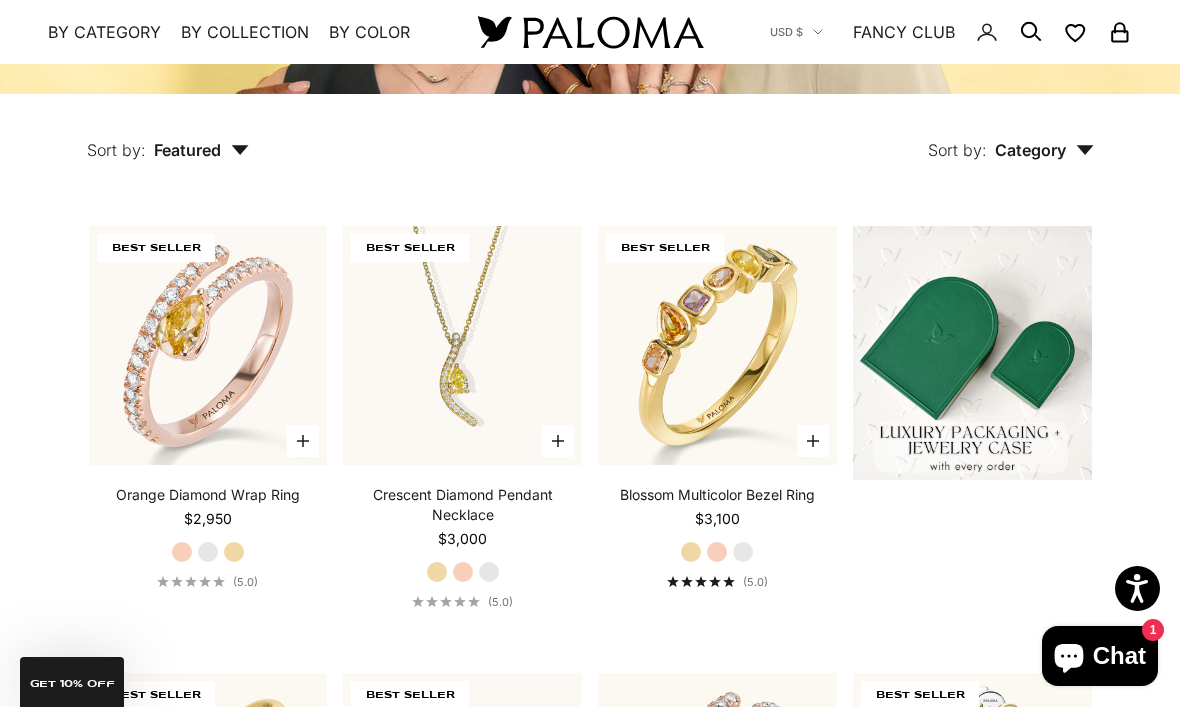 click at bounding box center (462, 345) 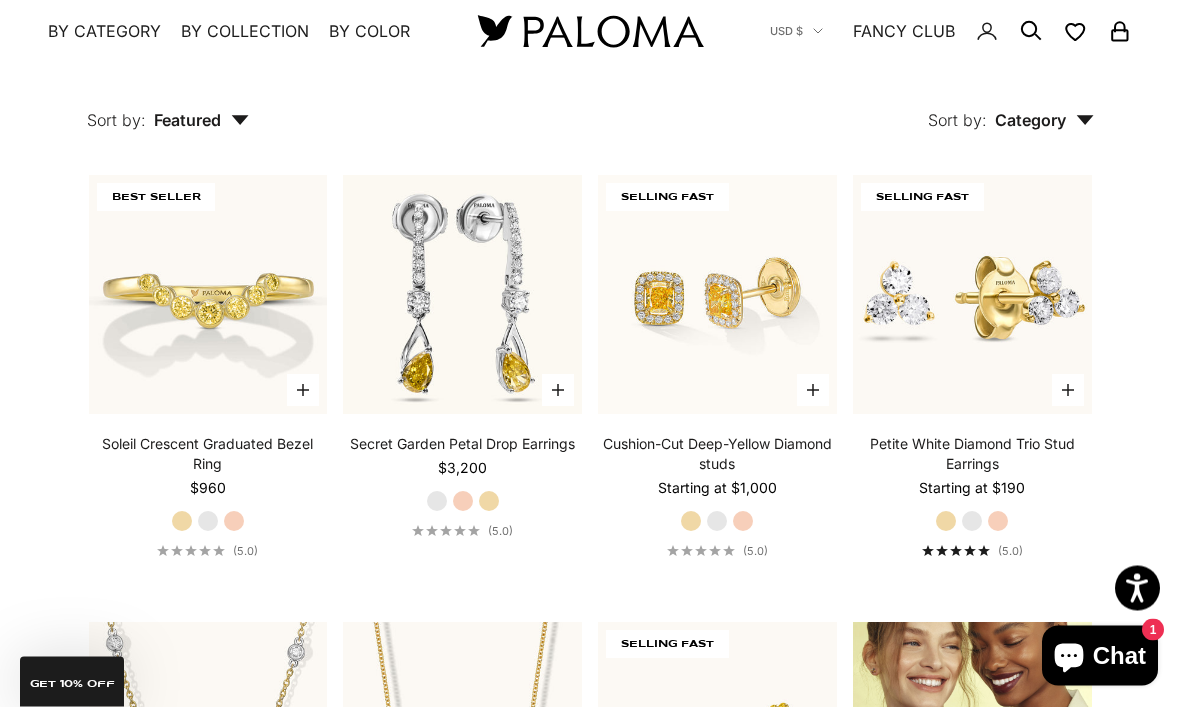 scroll, scrollTop: 1759, scrollLeft: 0, axis: vertical 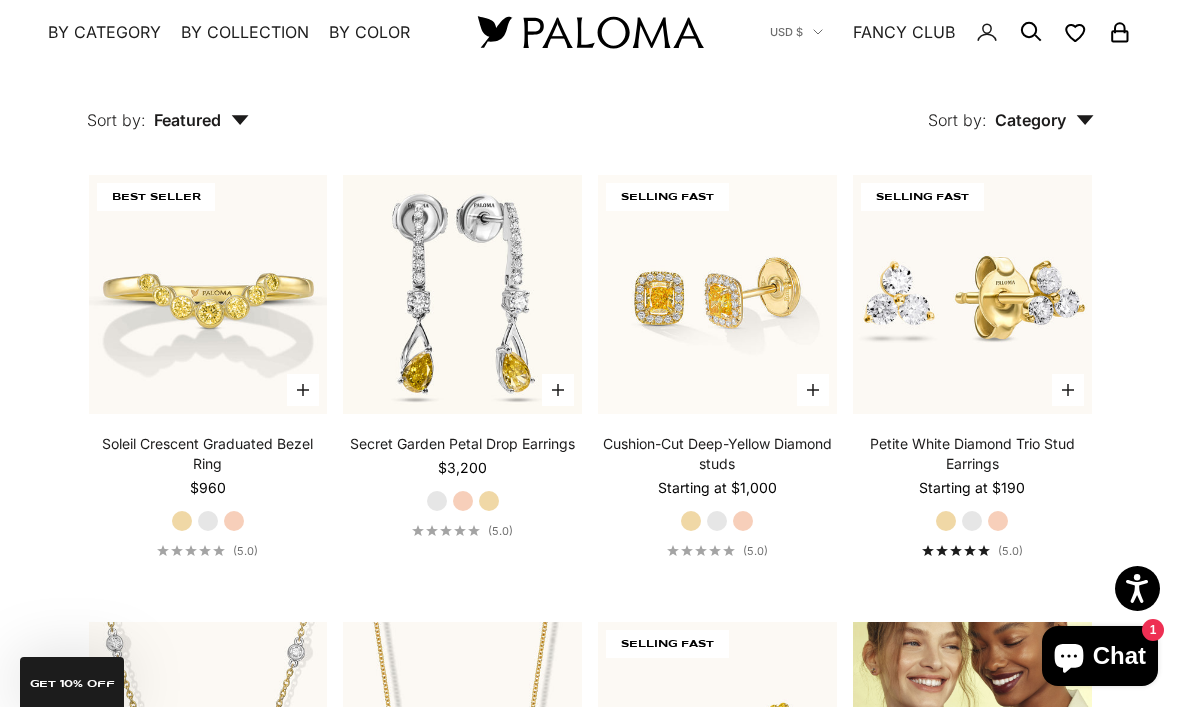 click at bounding box center [208, 294] 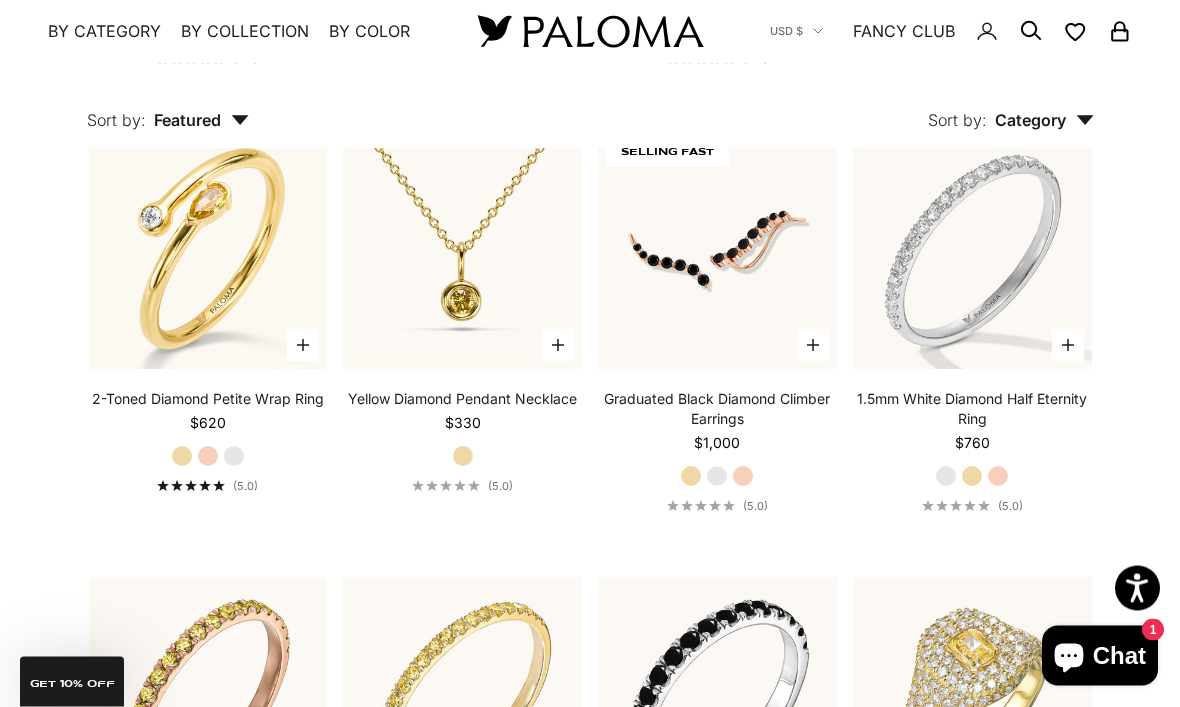 scroll, scrollTop: 5805, scrollLeft: 0, axis: vertical 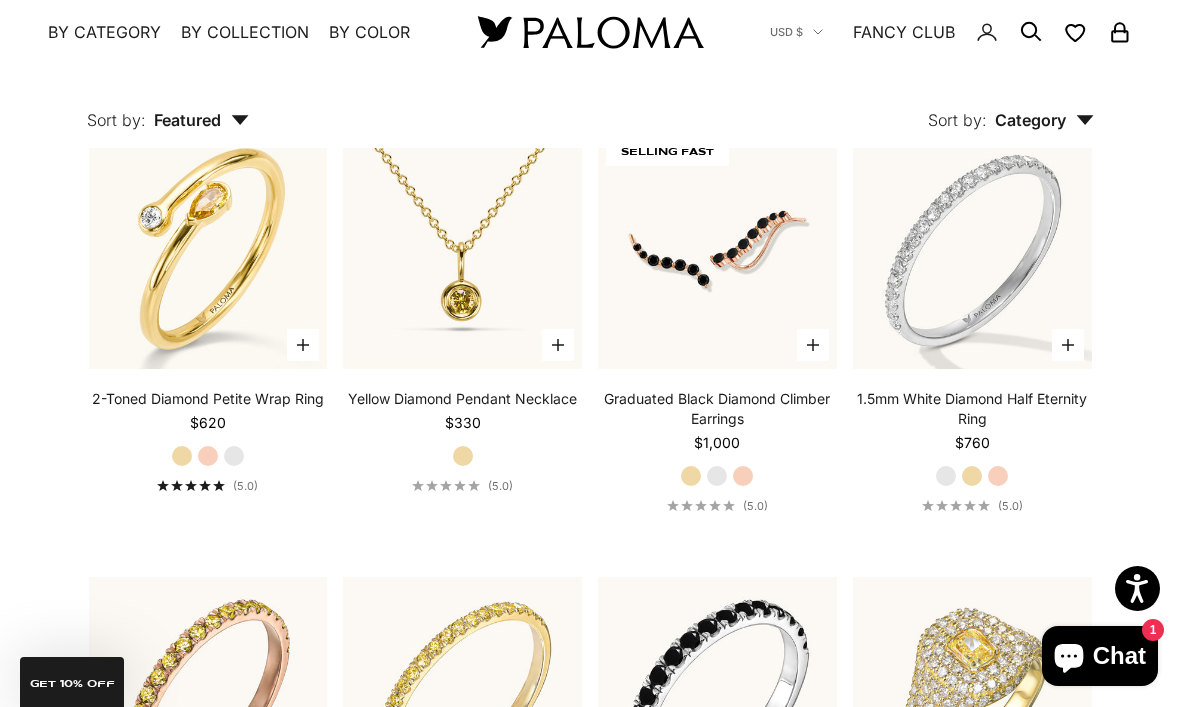 click at bounding box center [462, 249] 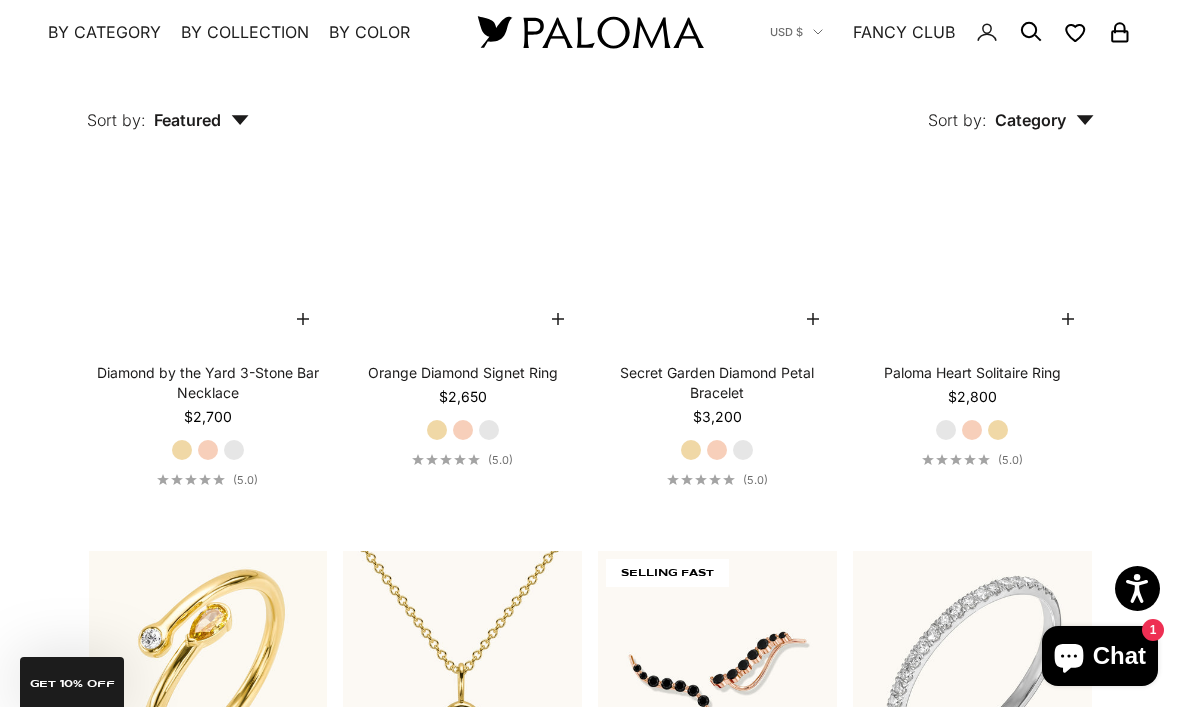 scroll, scrollTop: 5376, scrollLeft: 0, axis: vertical 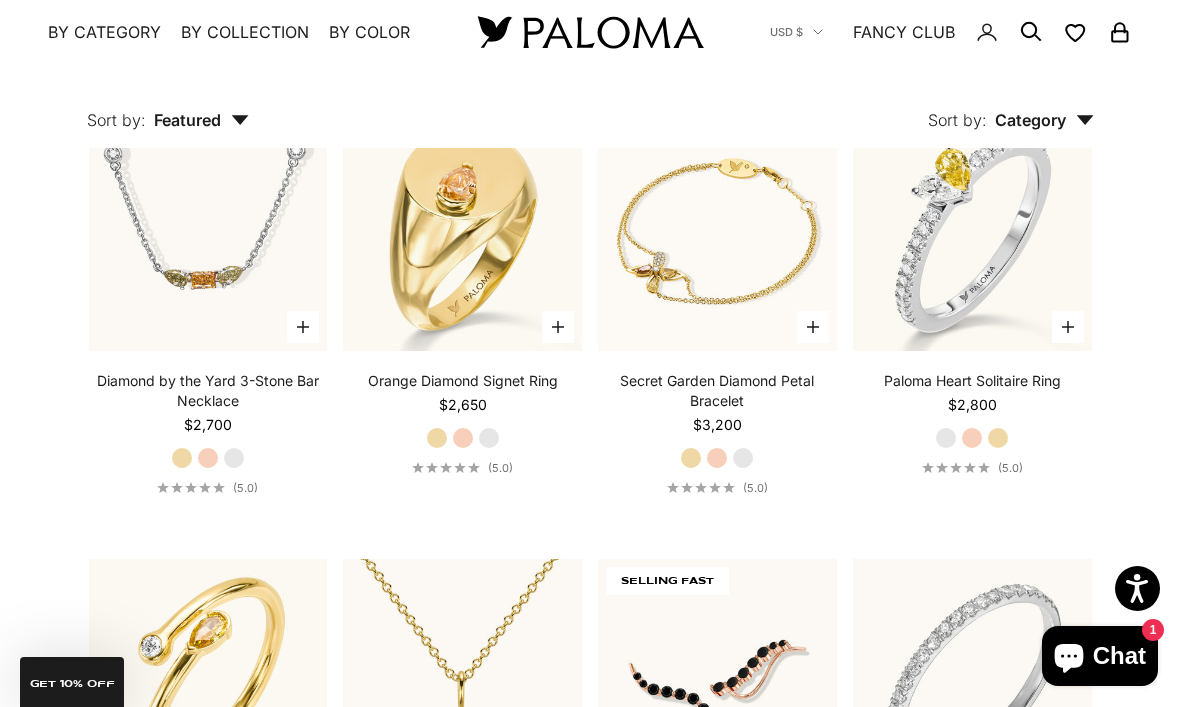 click at bounding box center (972, 231) 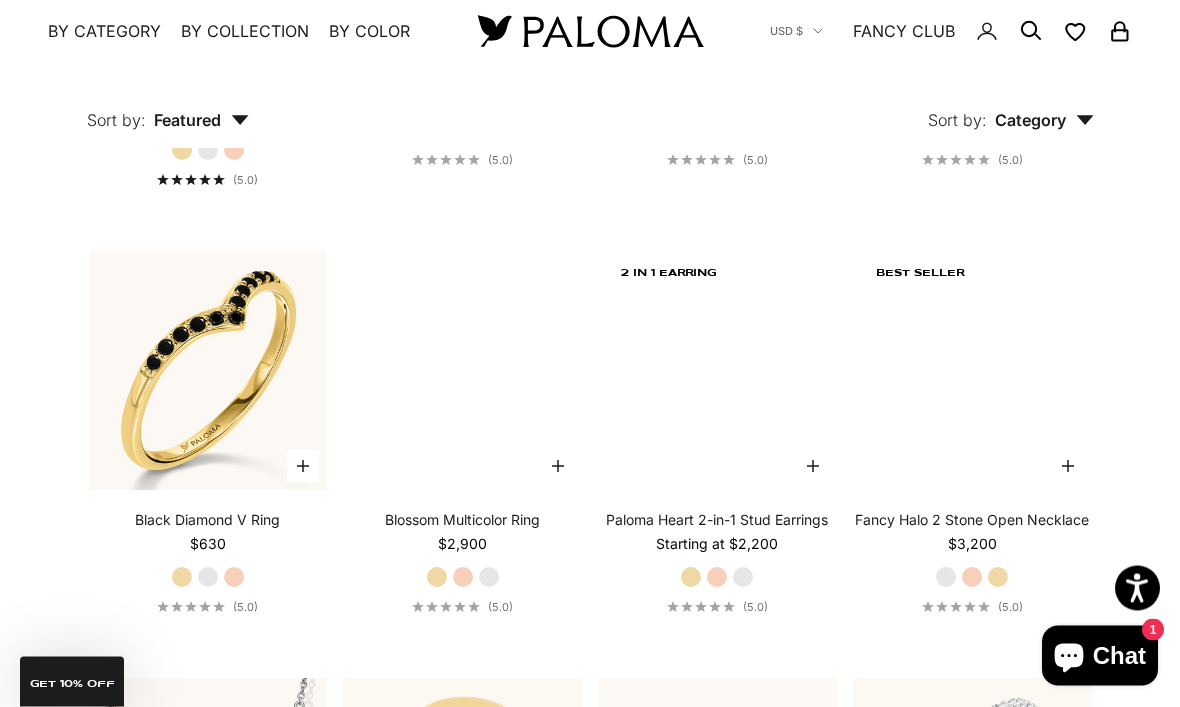 scroll, scrollTop: 4810, scrollLeft: 0, axis: vertical 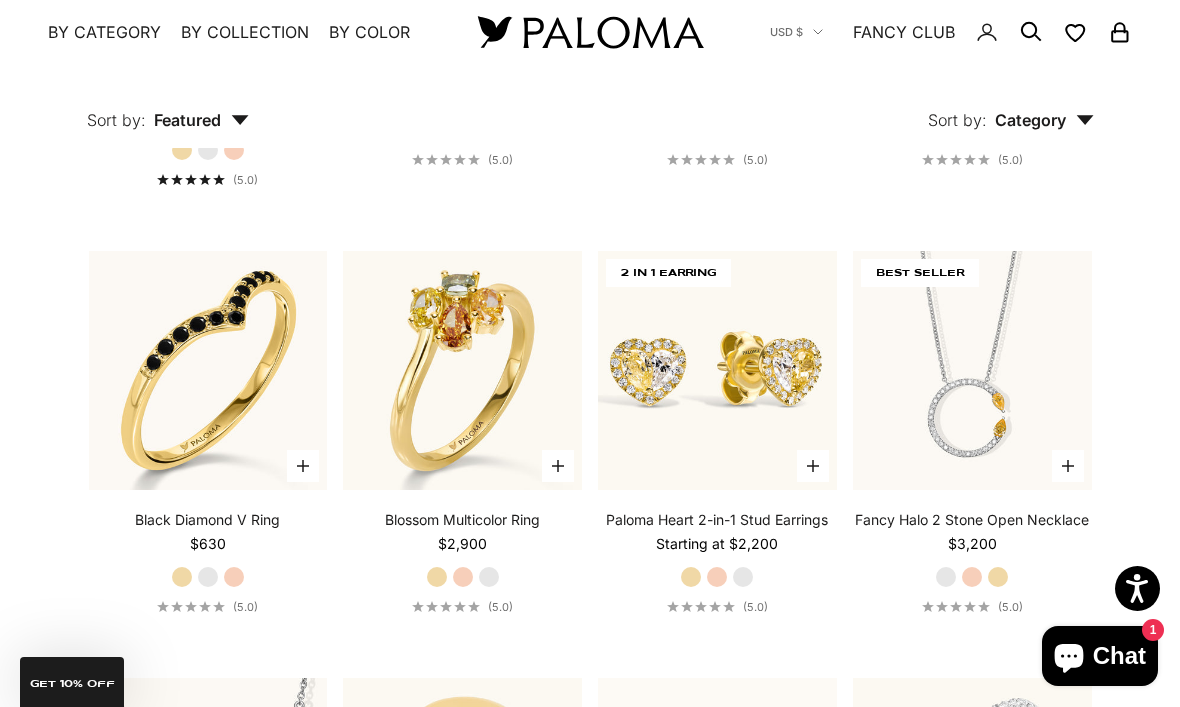 click at bounding box center [972, 370] 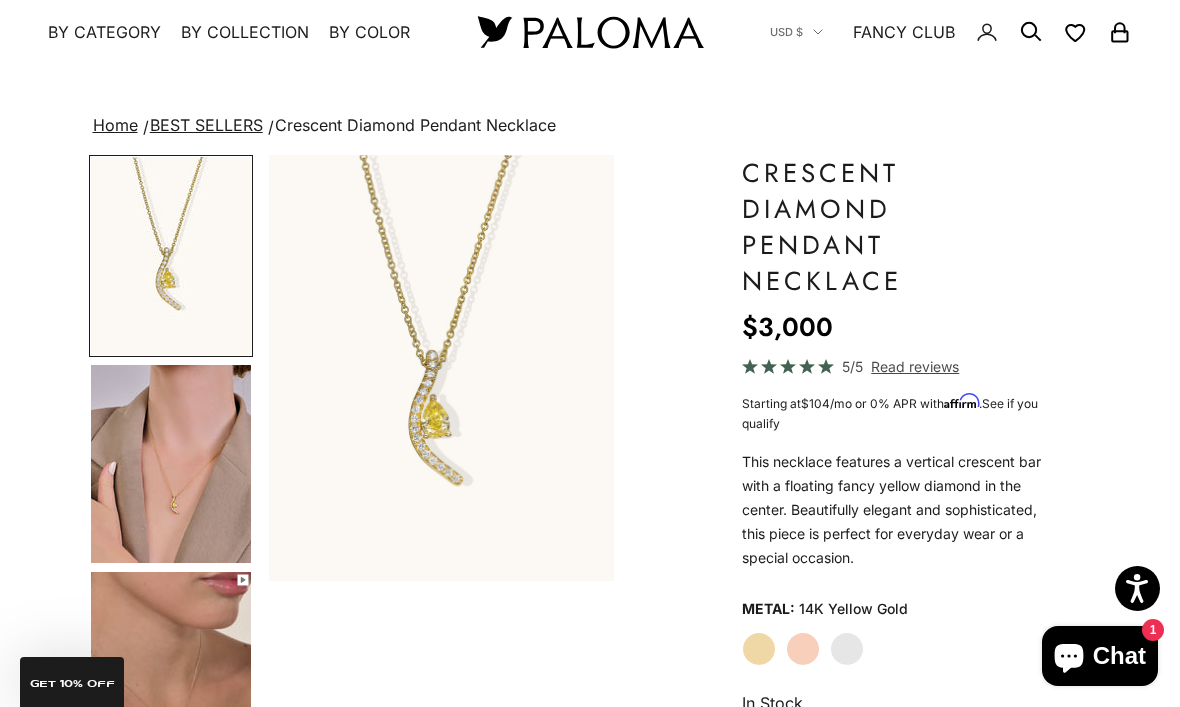 scroll, scrollTop: 36, scrollLeft: 0, axis: vertical 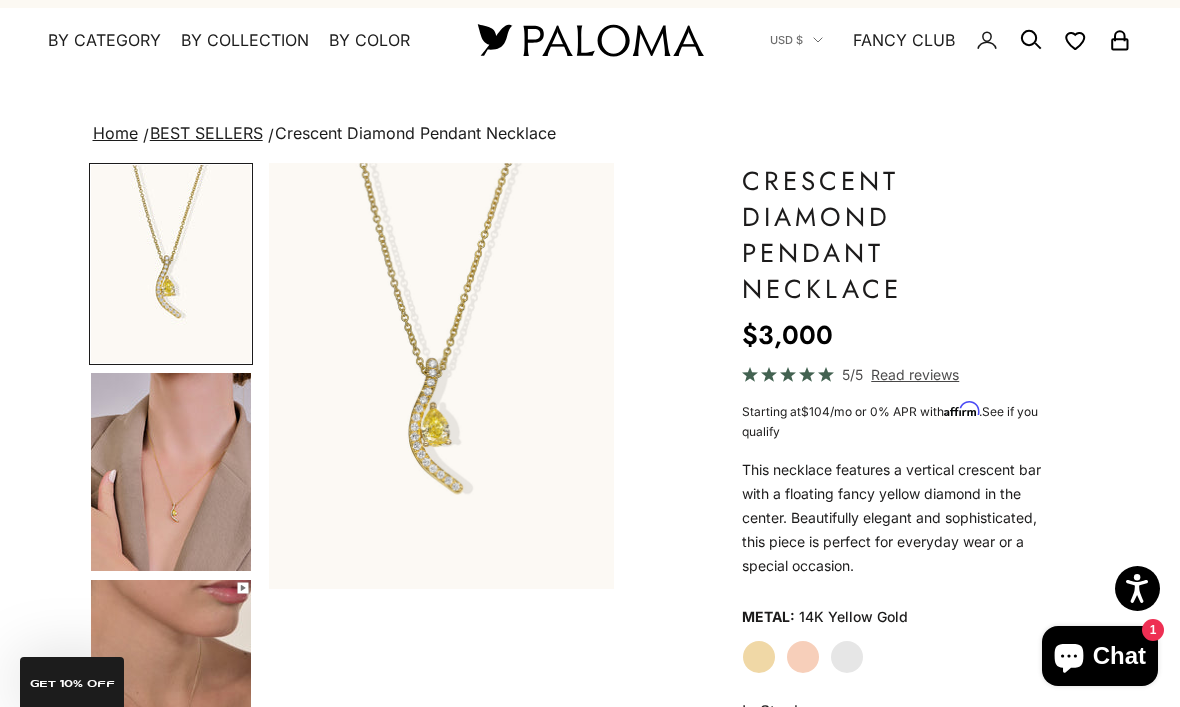 click at bounding box center (171, 679) 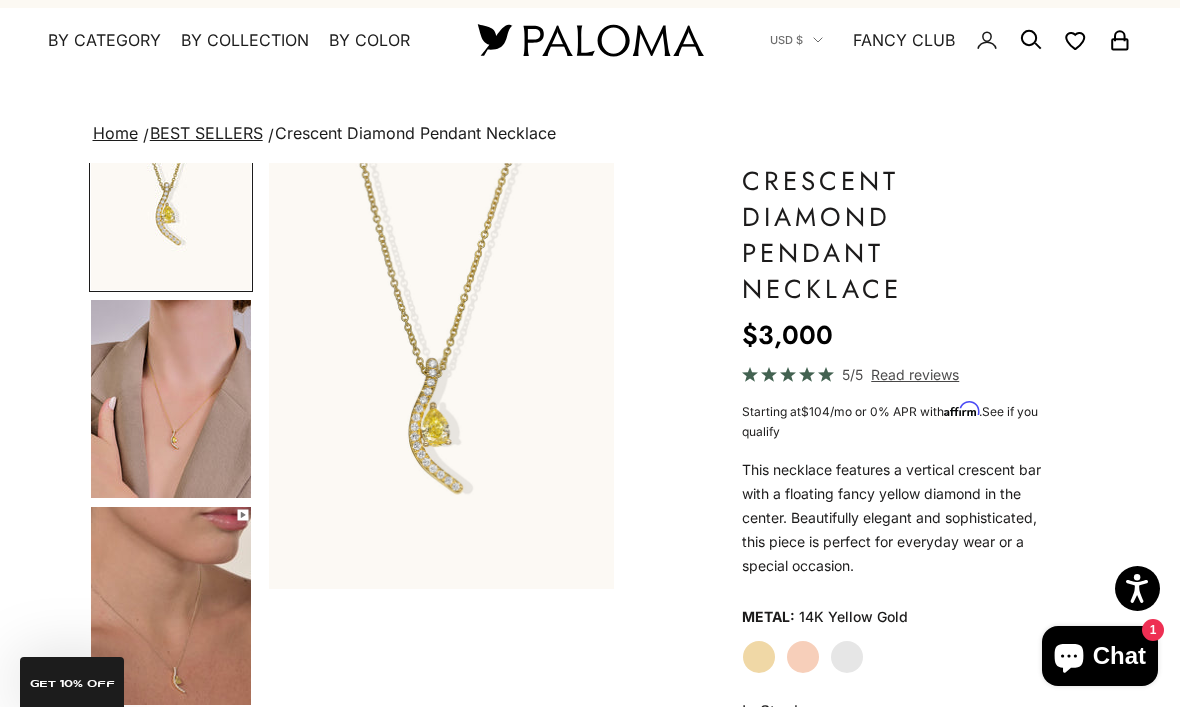 scroll, scrollTop: 0, scrollLeft: 216, axis: horizontal 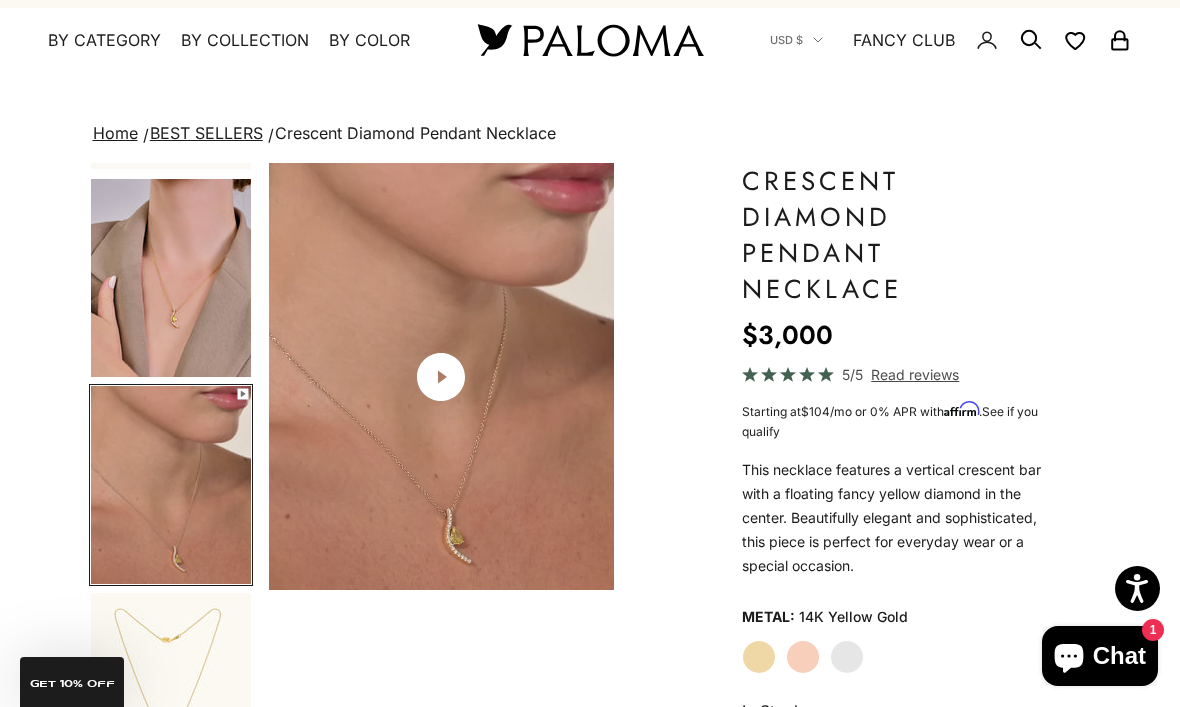 click at bounding box center (171, 692) 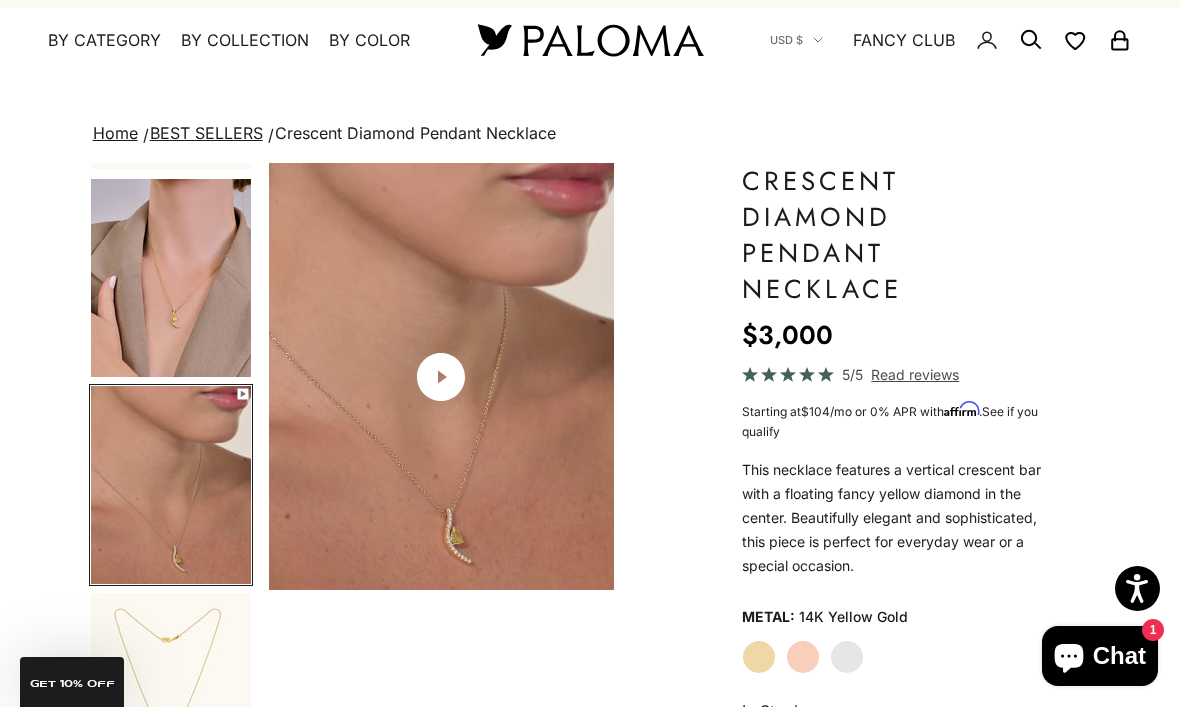 scroll, scrollTop: 282, scrollLeft: 0, axis: vertical 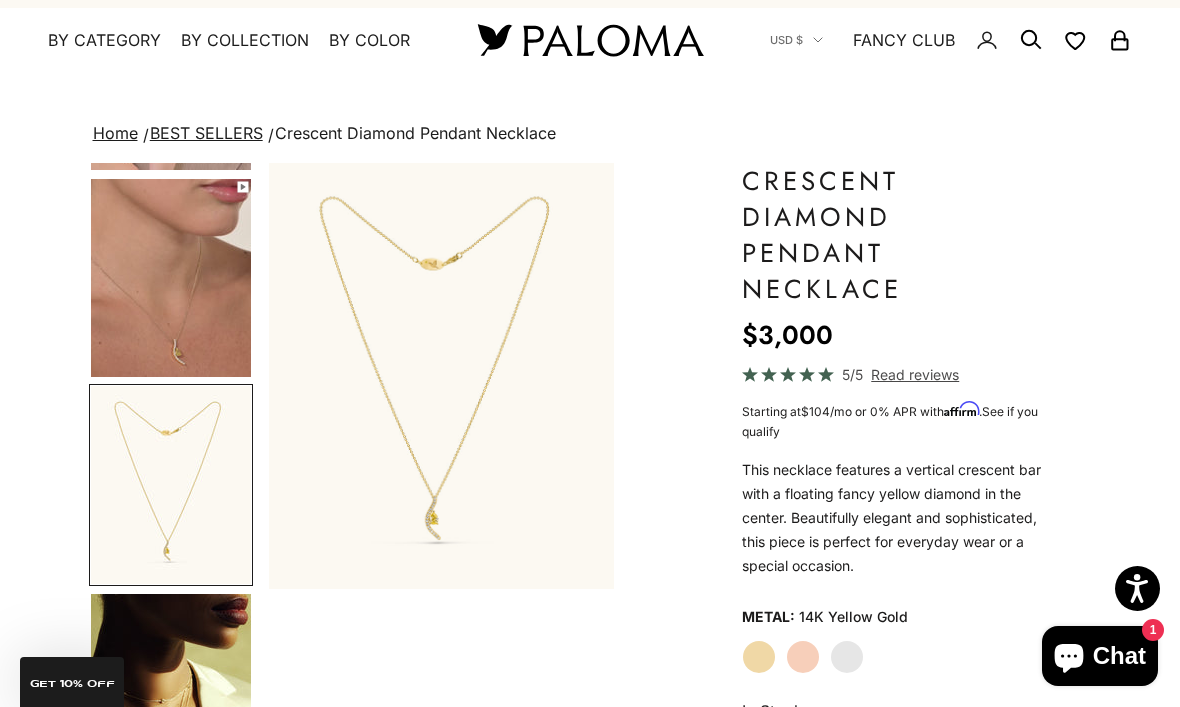 click at bounding box center [171, 693] 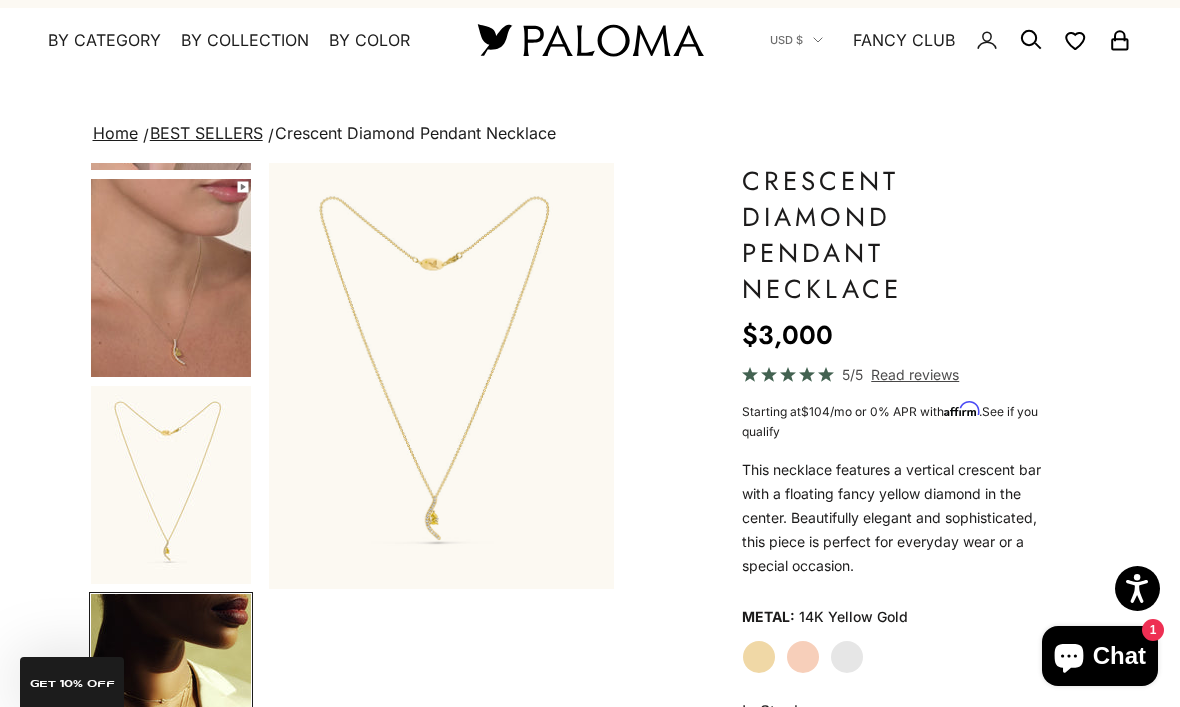 scroll, scrollTop: 590, scrollLeft: 0, axis: vertical 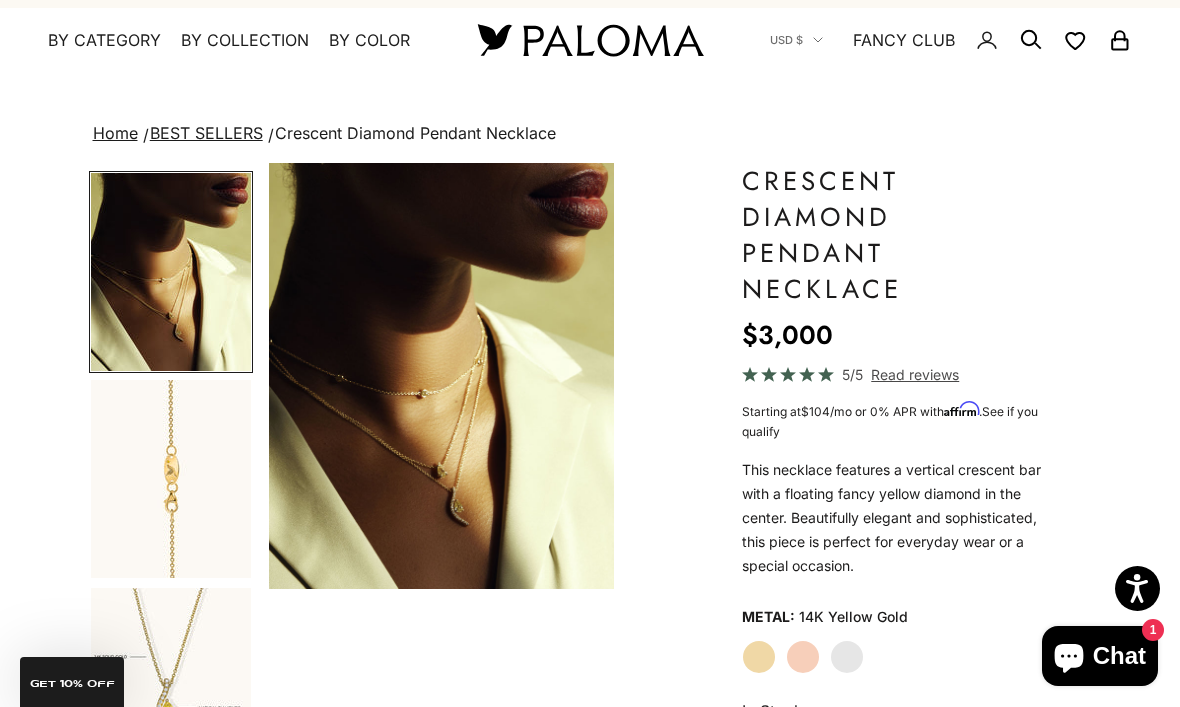 click at bounding box center (171, 479) 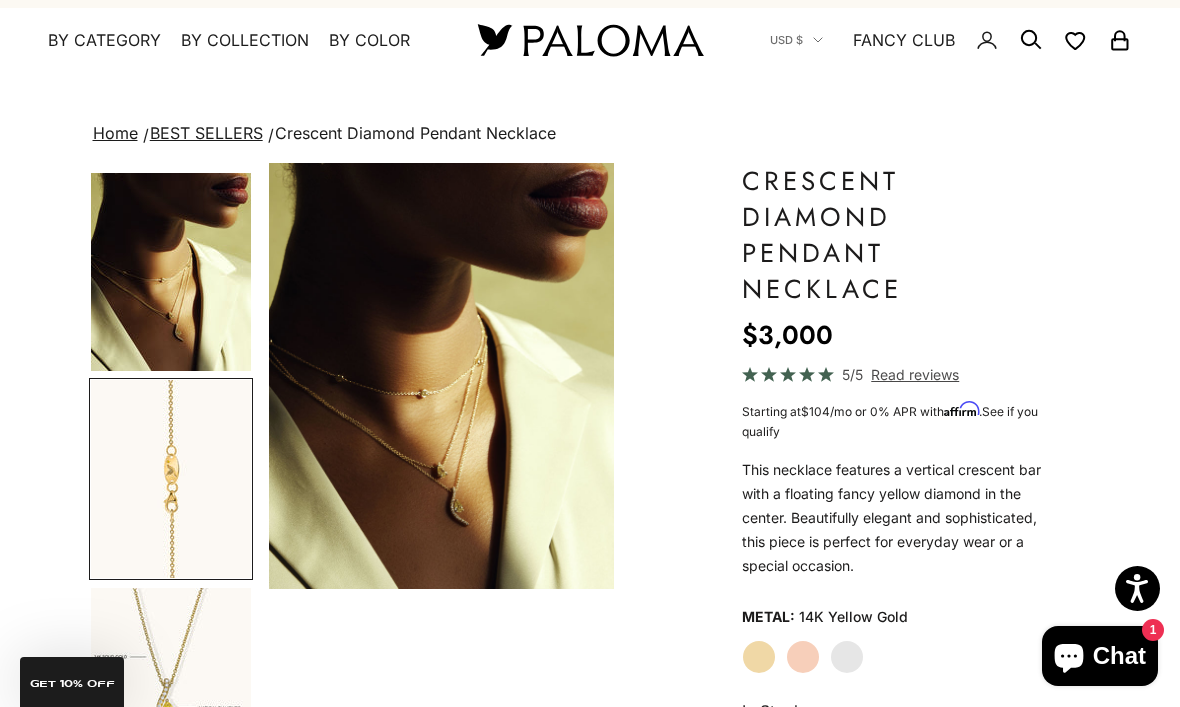 scroll, scrollTop: 0, scrollLeft: 1602, axis: horizontal 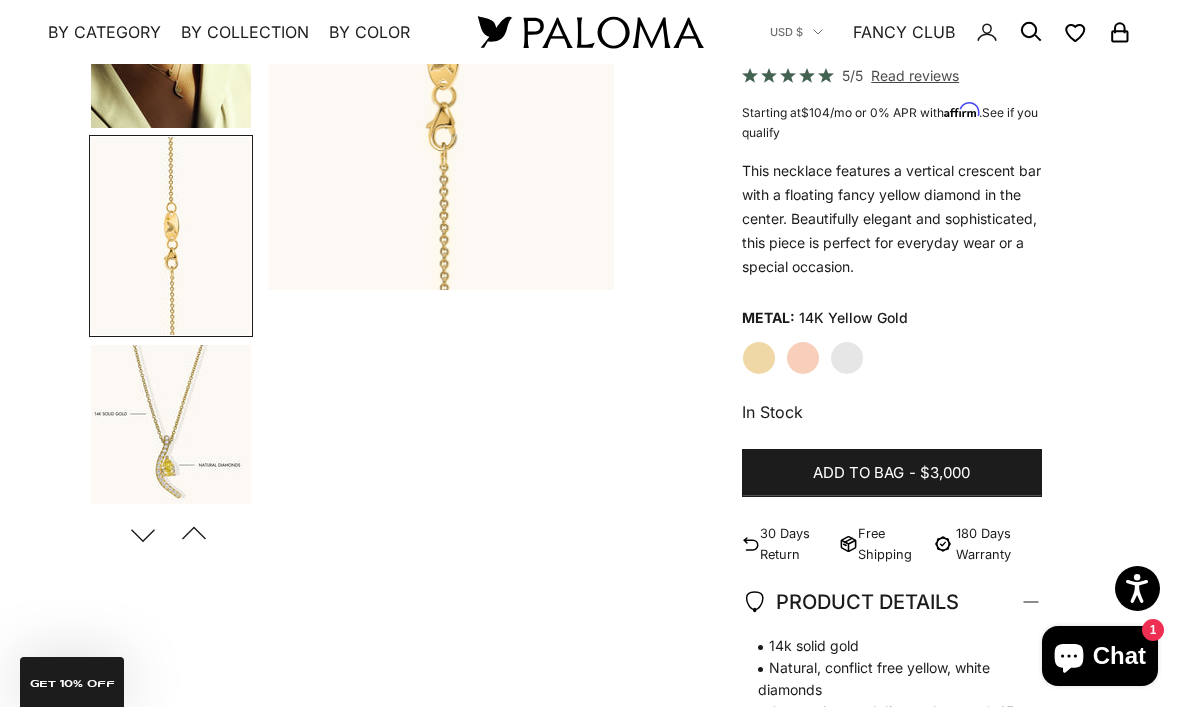 click on "Next" at bounding box center (143, 534) 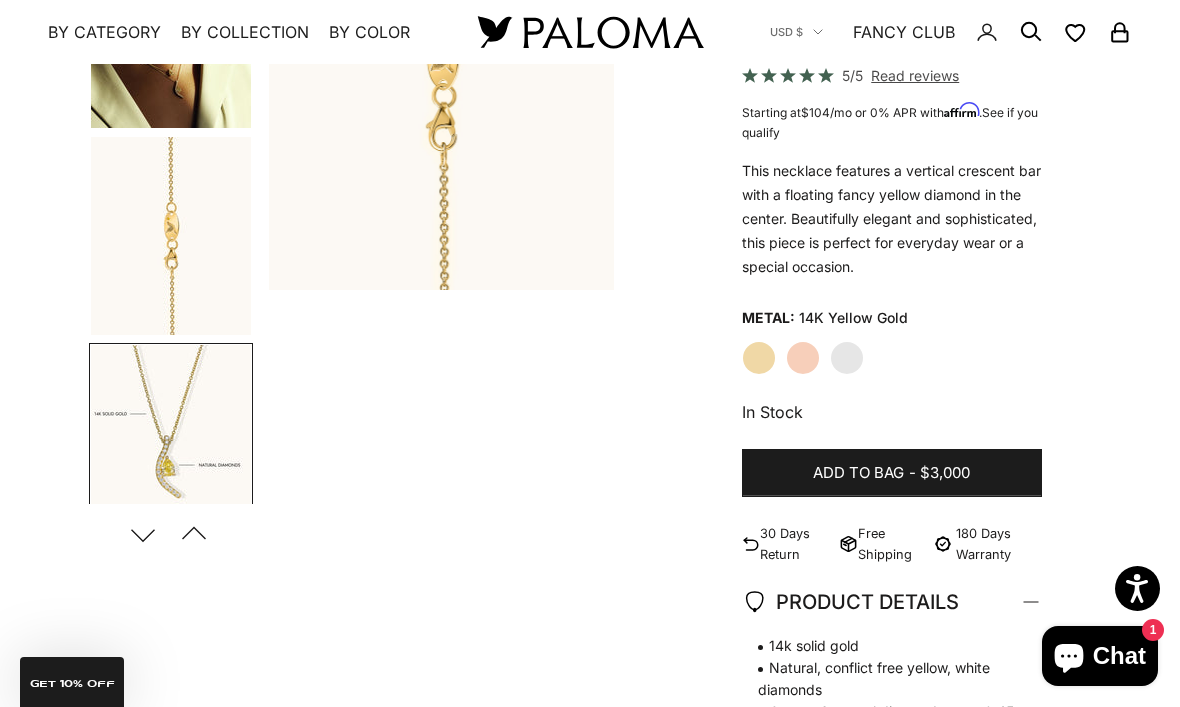scroll, scrollTop: 1002, scrollLeft: 0, axis: vertical 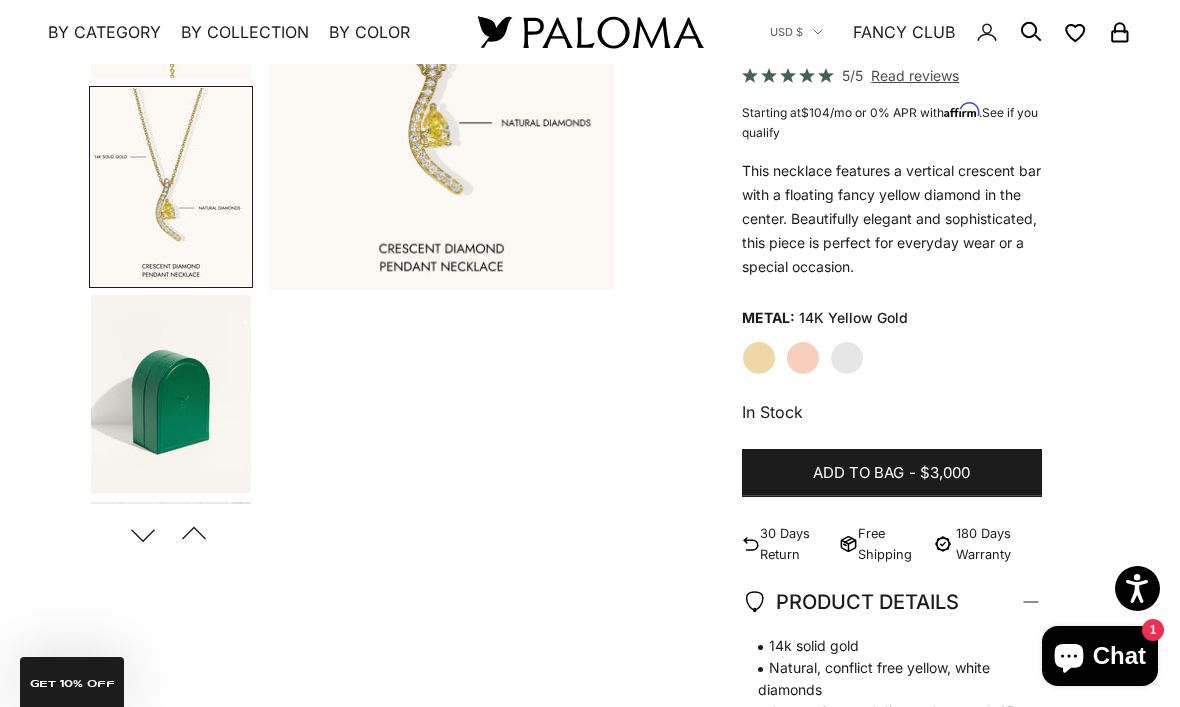 click on "Previous" at bounding box center (194, 534) 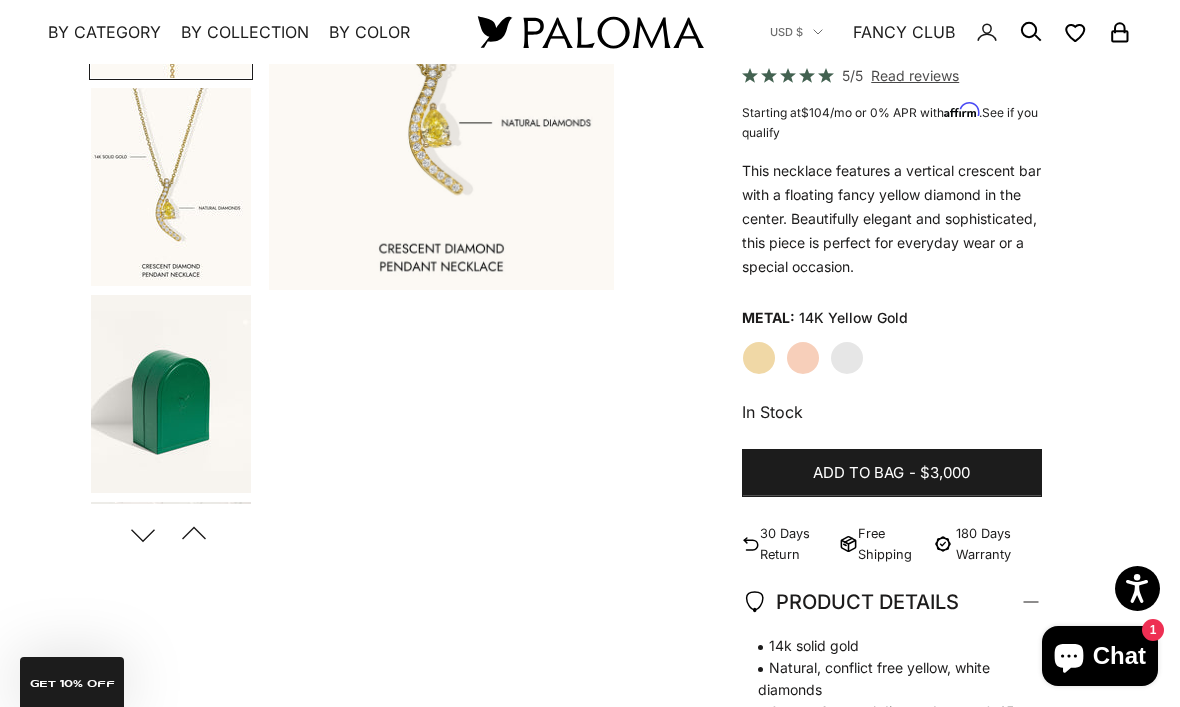 scroll, scrollTop: 989, scrollLeft: 0, axis: vertical 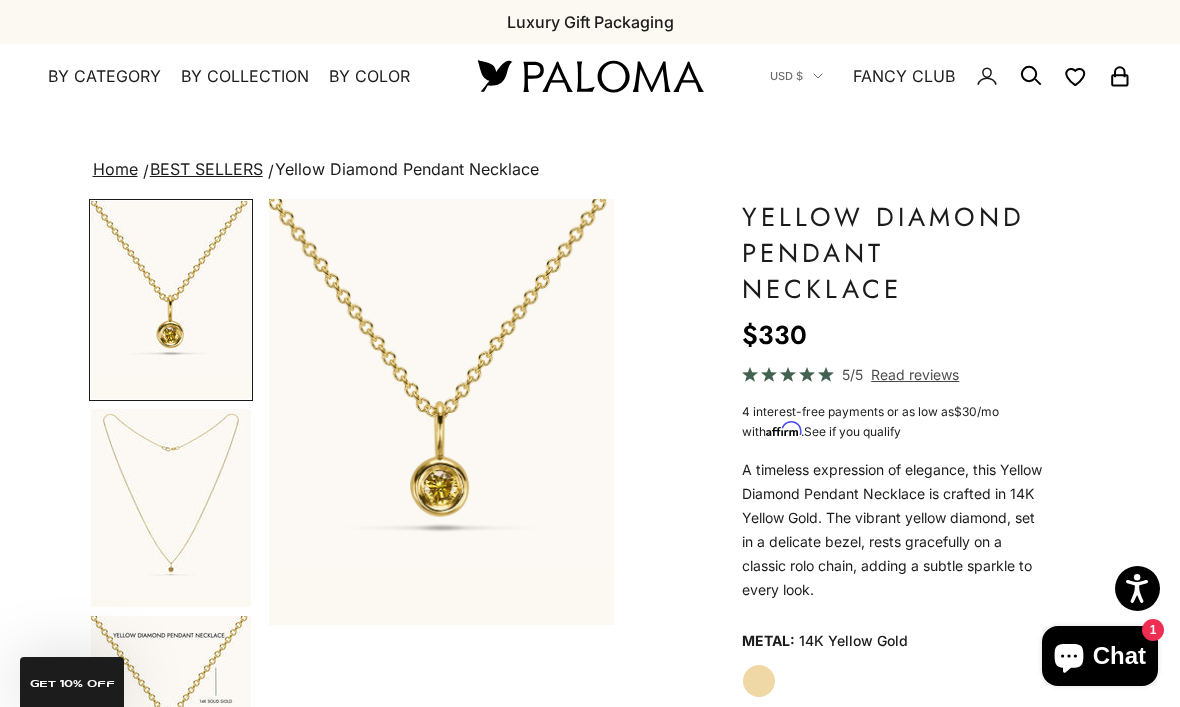 click at bounding box center [171, 508] 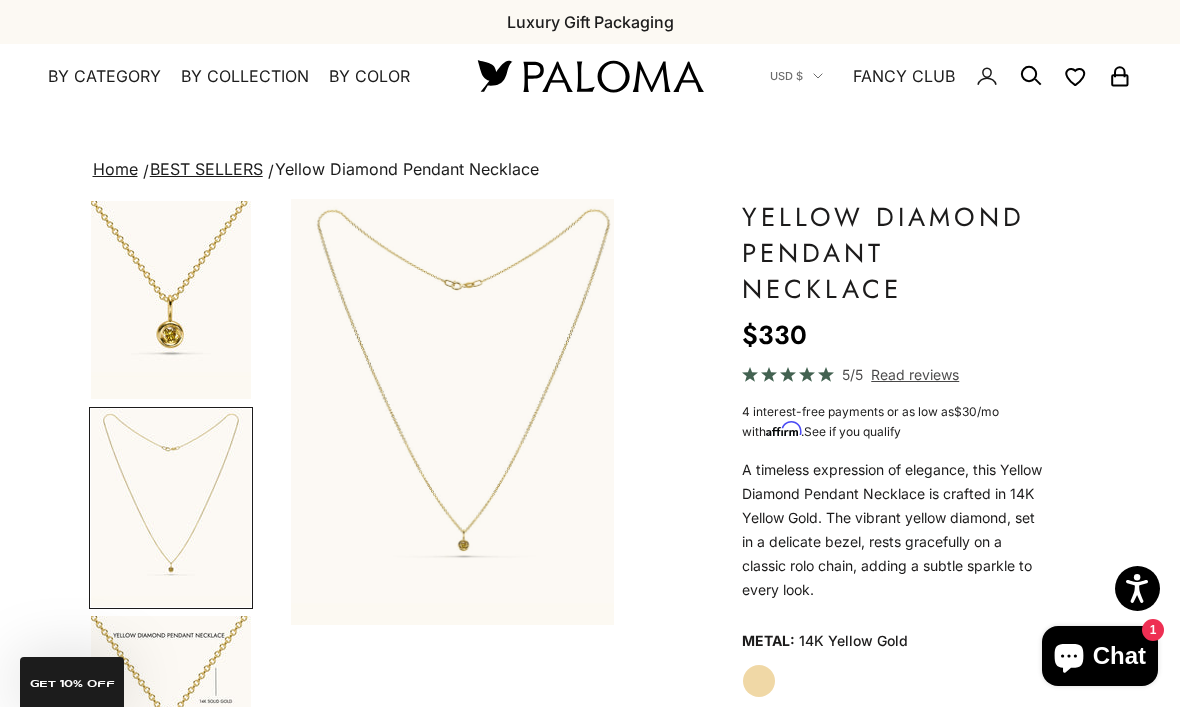 scroll, scrollTop: 0, scrollLeft: 369, axis: horizontal 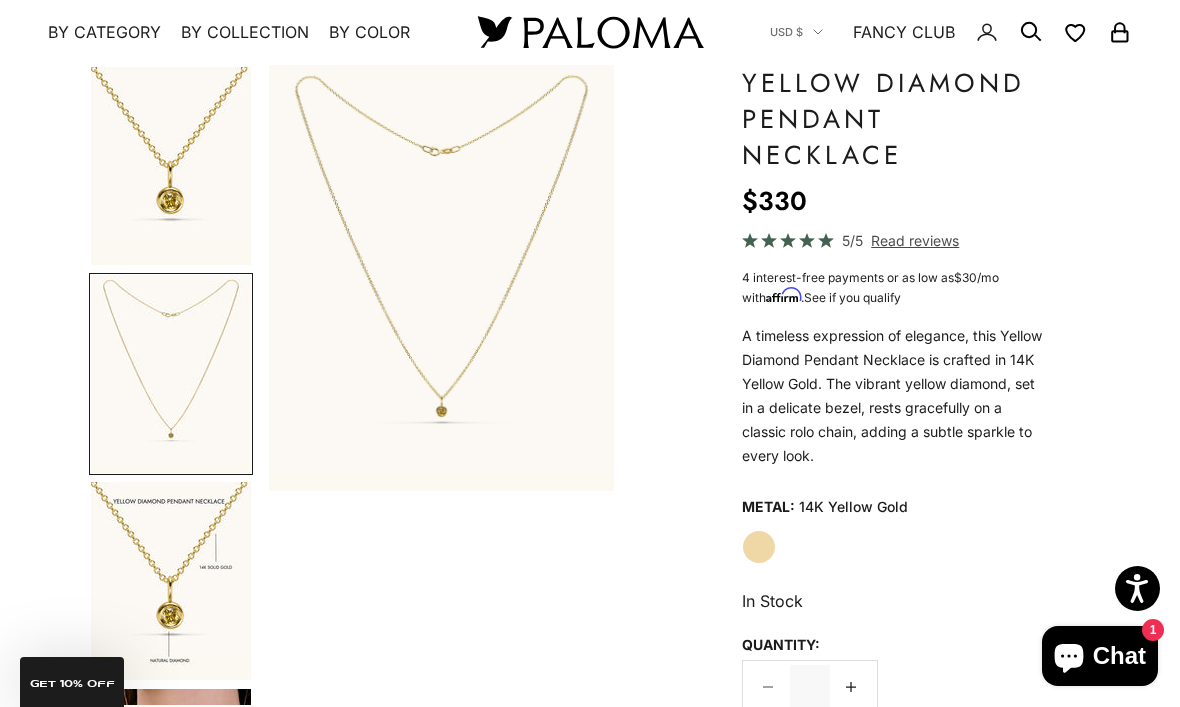 click at bounding box center [171, 581] 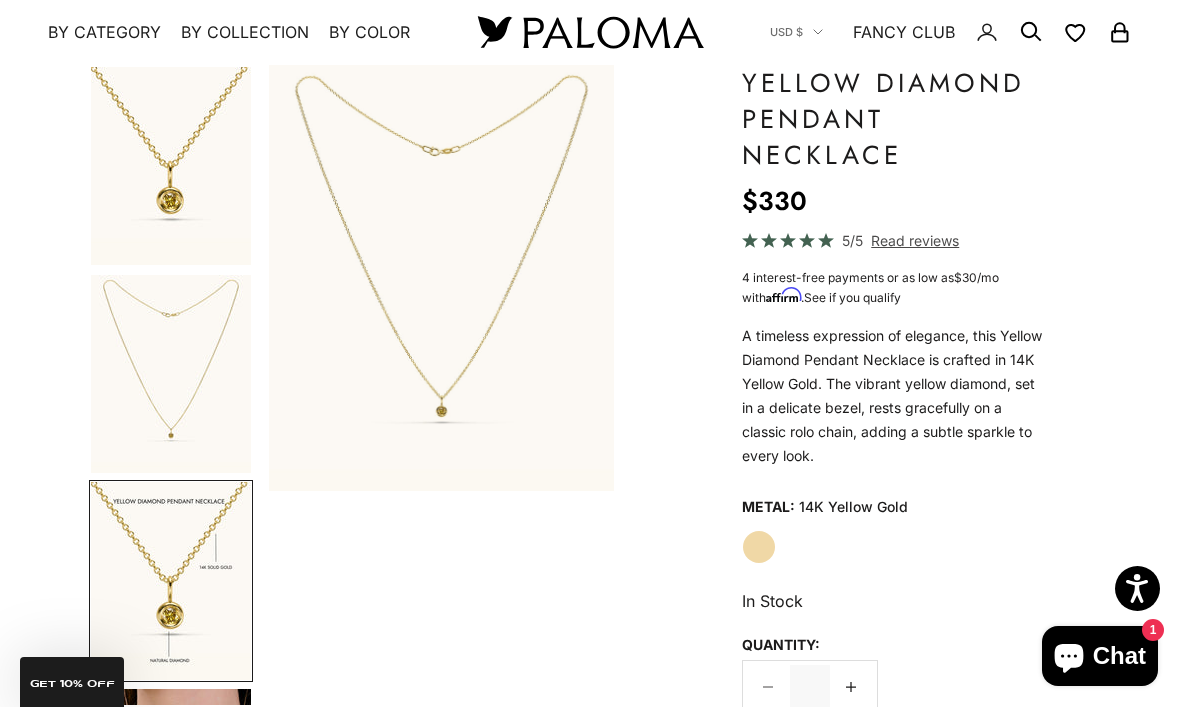 scroll, scrollTop: 169, scrollLeft: 0, axis: vertical 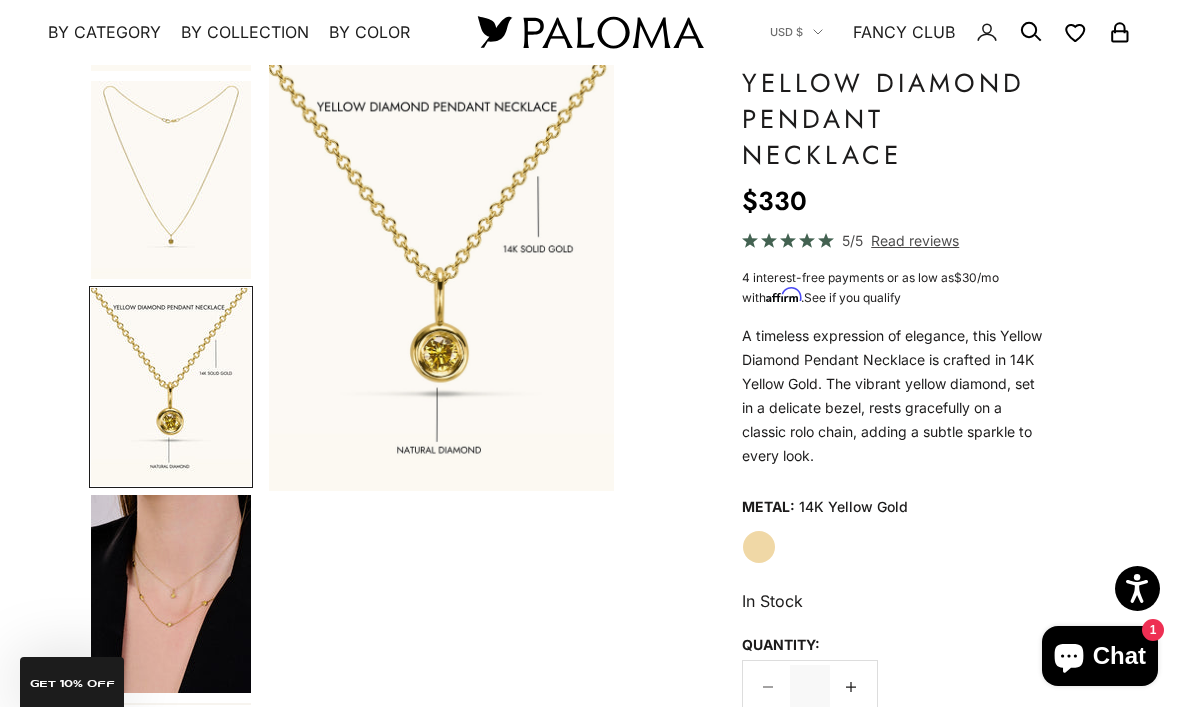 click at bounding box center [171, 594] 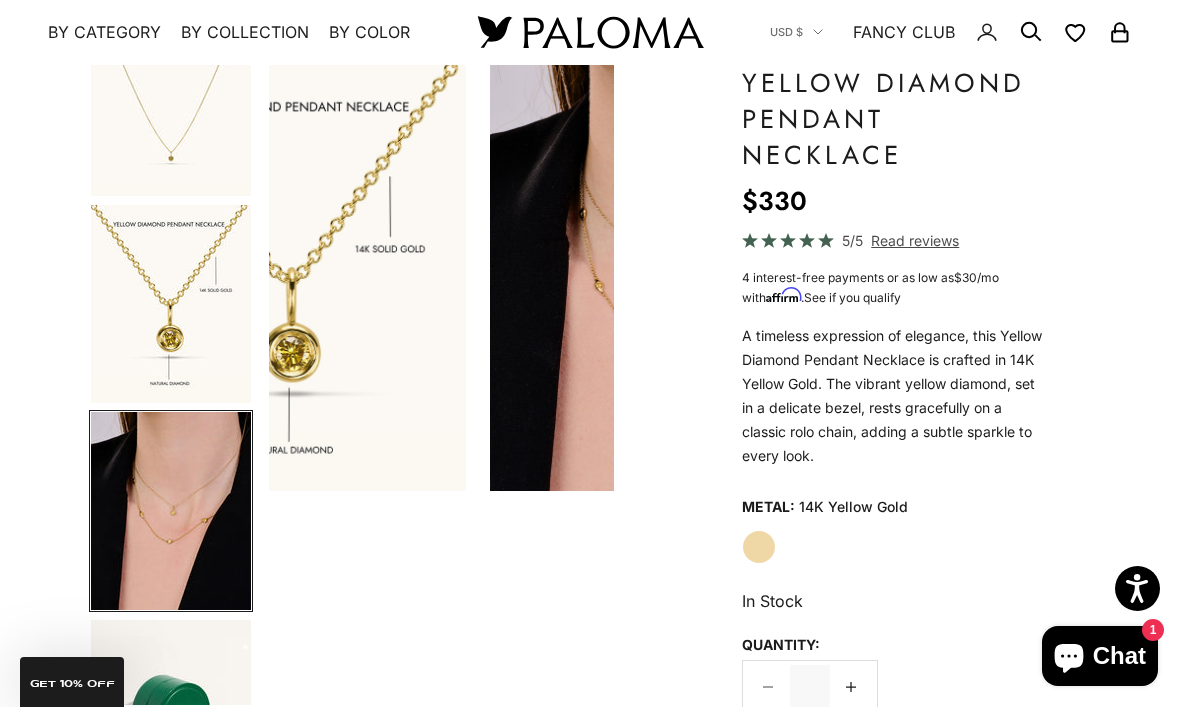 scroll, scrollTop: 386, scrollLeft: 0, axis: vertical 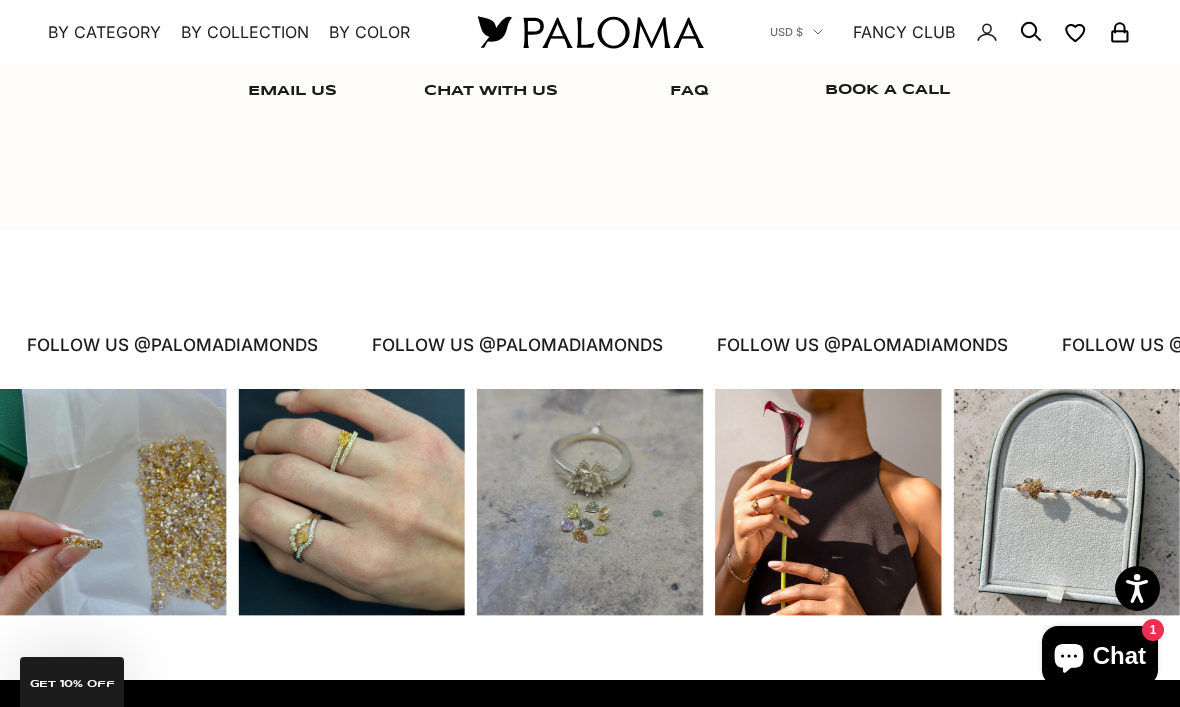 click at bounding box center (113, 502) 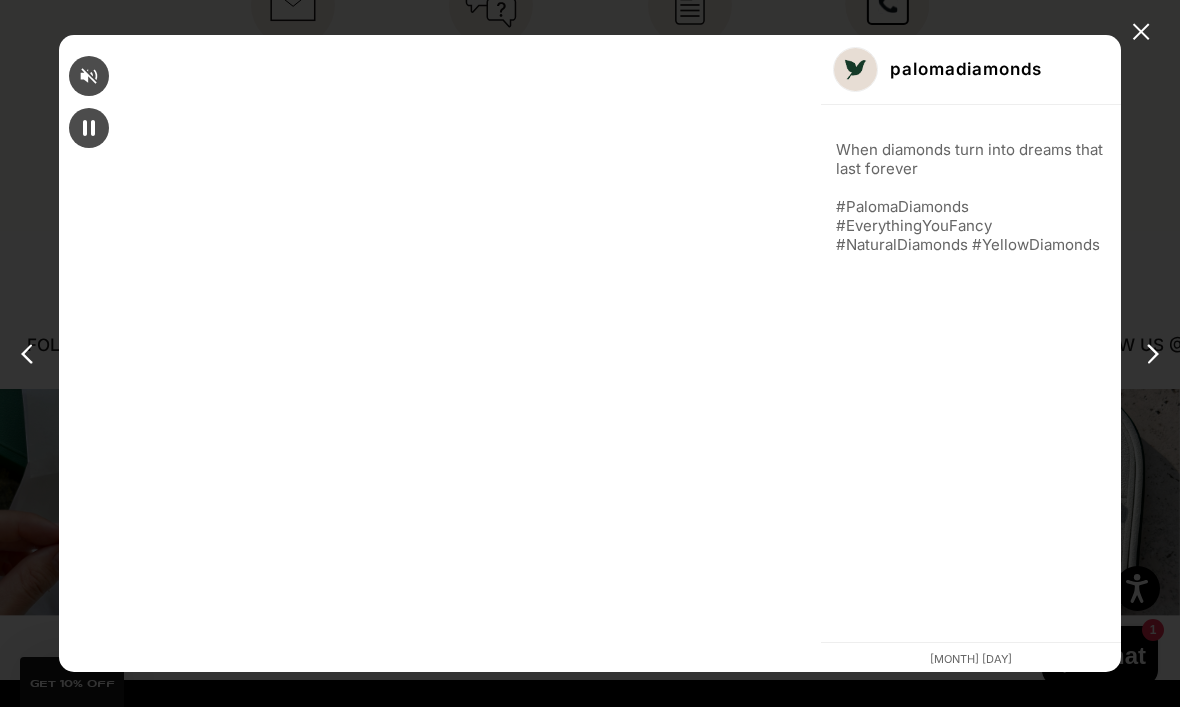 click on "✕" at bounding box center [1141, 32] 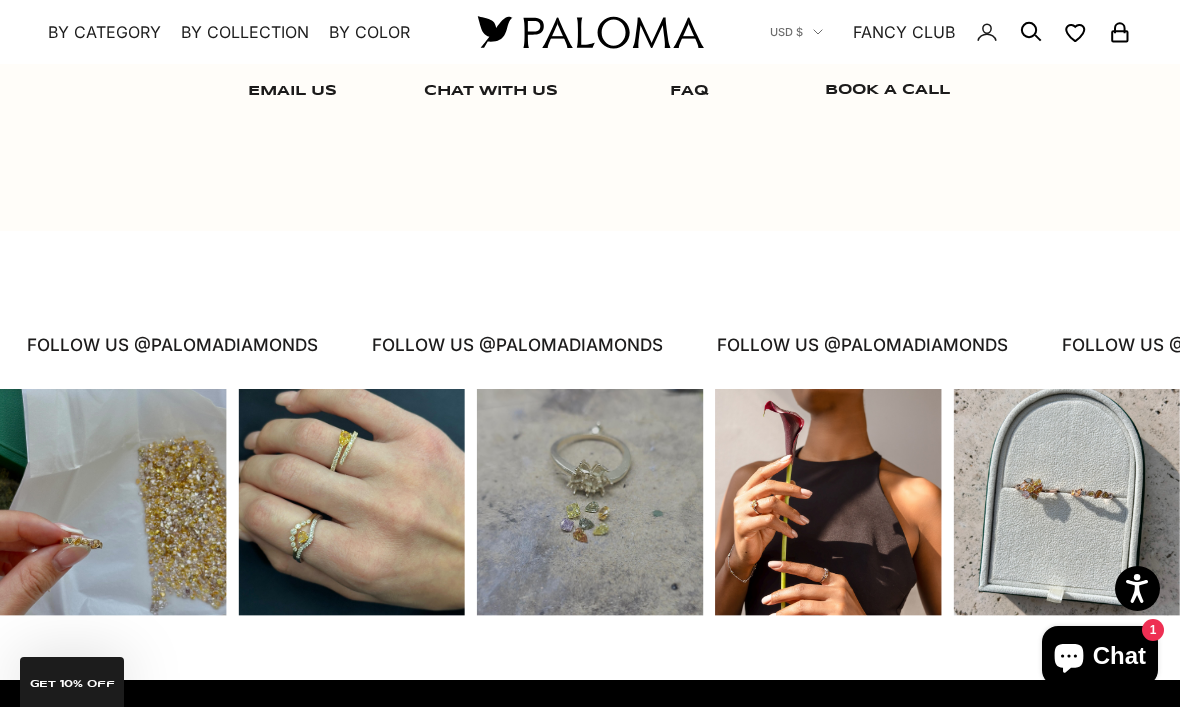 click at bounding box center [351, 502] 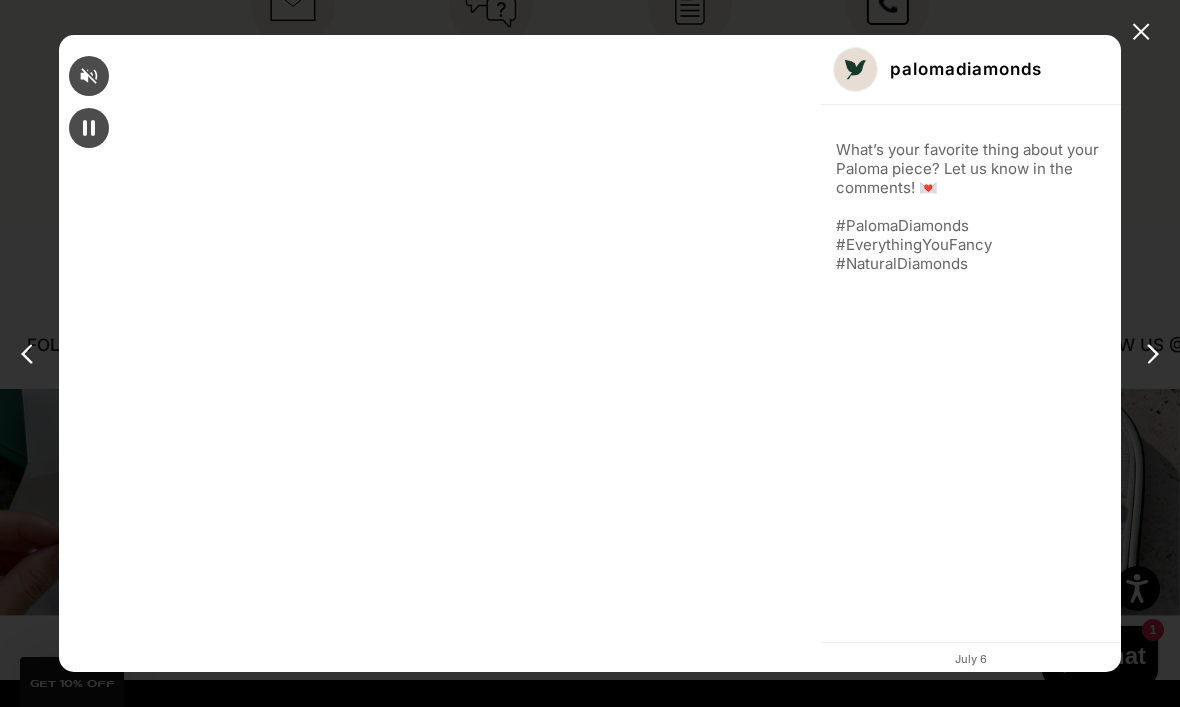 click on "✕" at bounding box center [1141, 32] 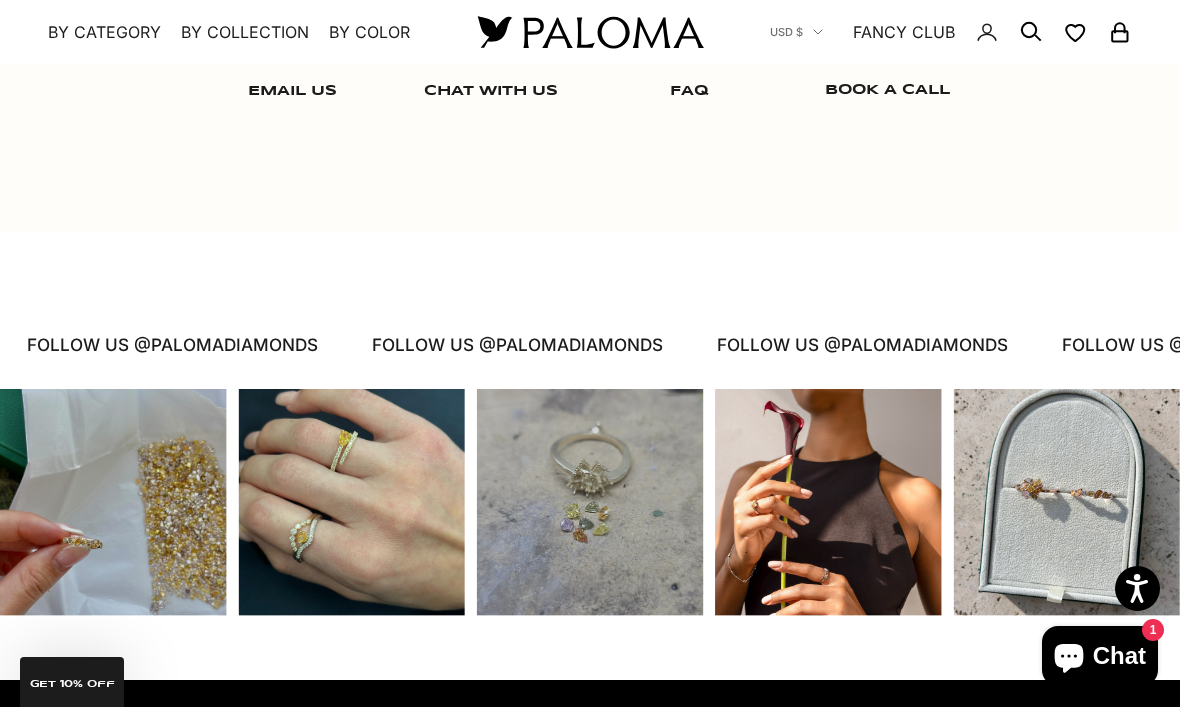 click at bounding box center [590, 502] 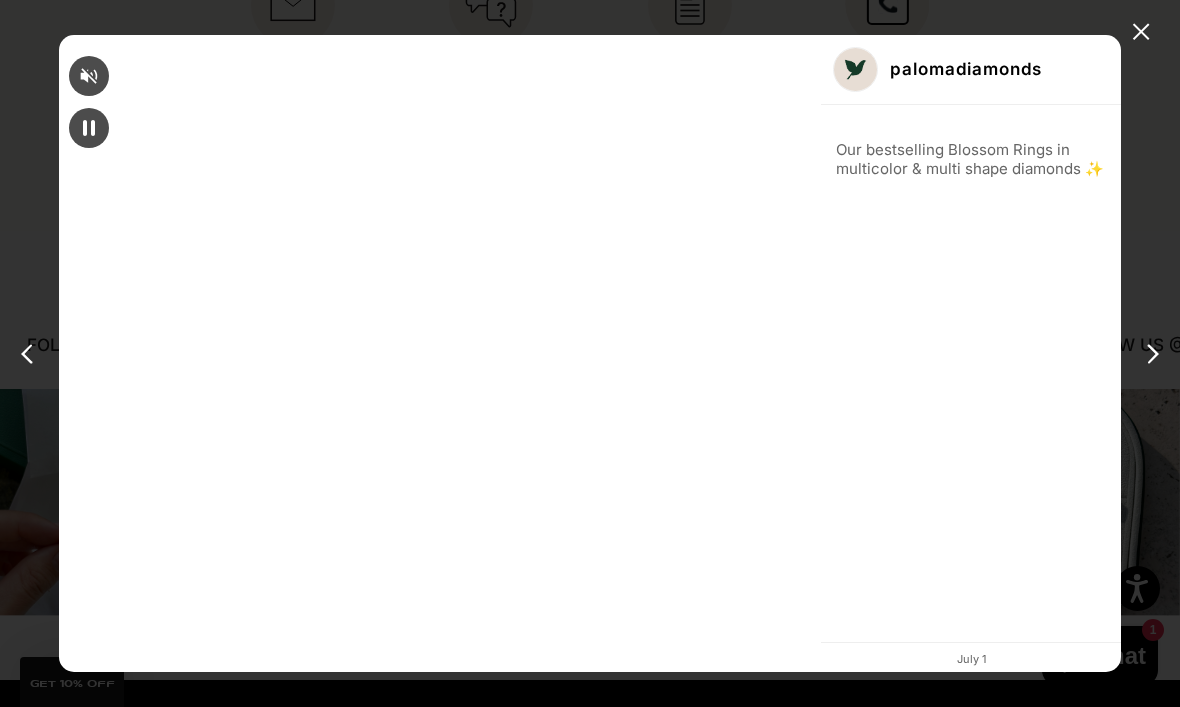 click on "✕" at bounding box center (1141, 32) 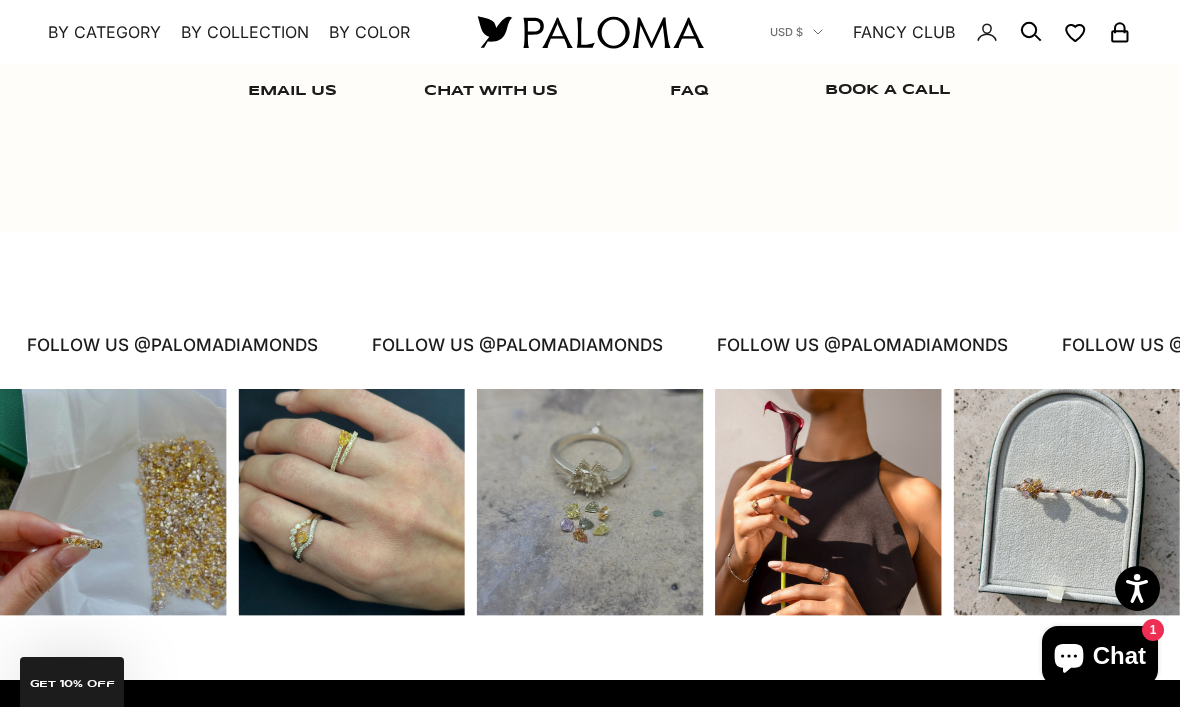 click at bounding box center [828, 502] 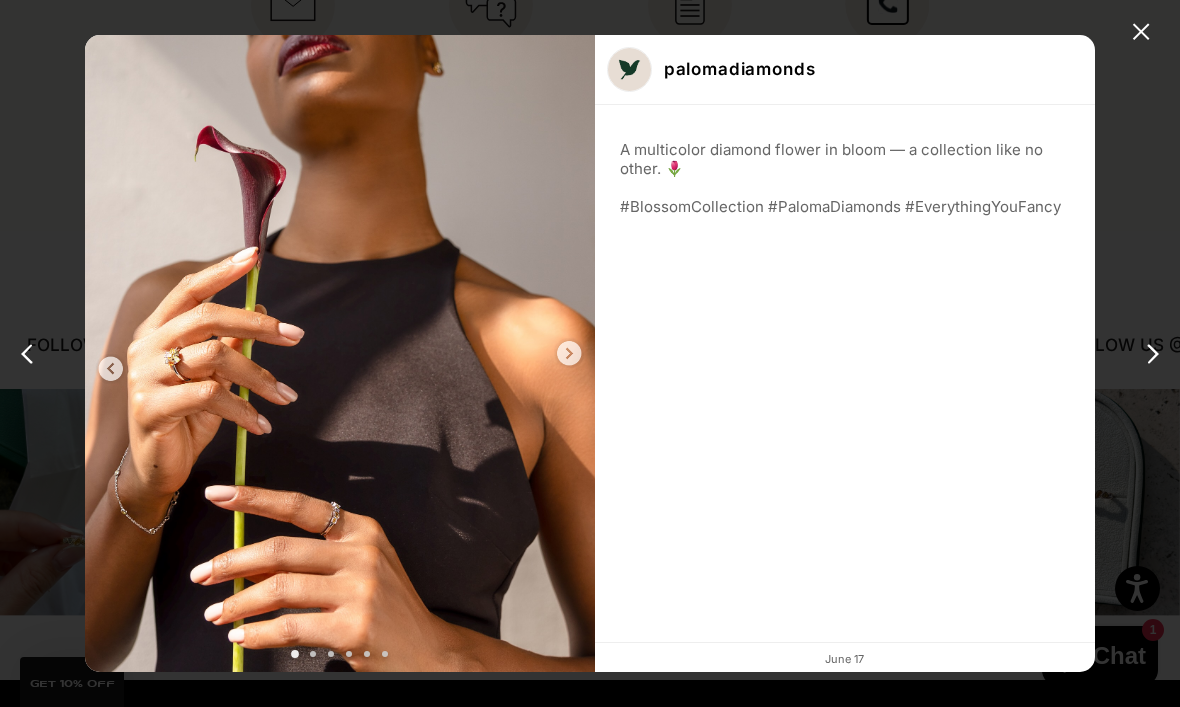 click on "✕" at bounding box center (1141, 32) 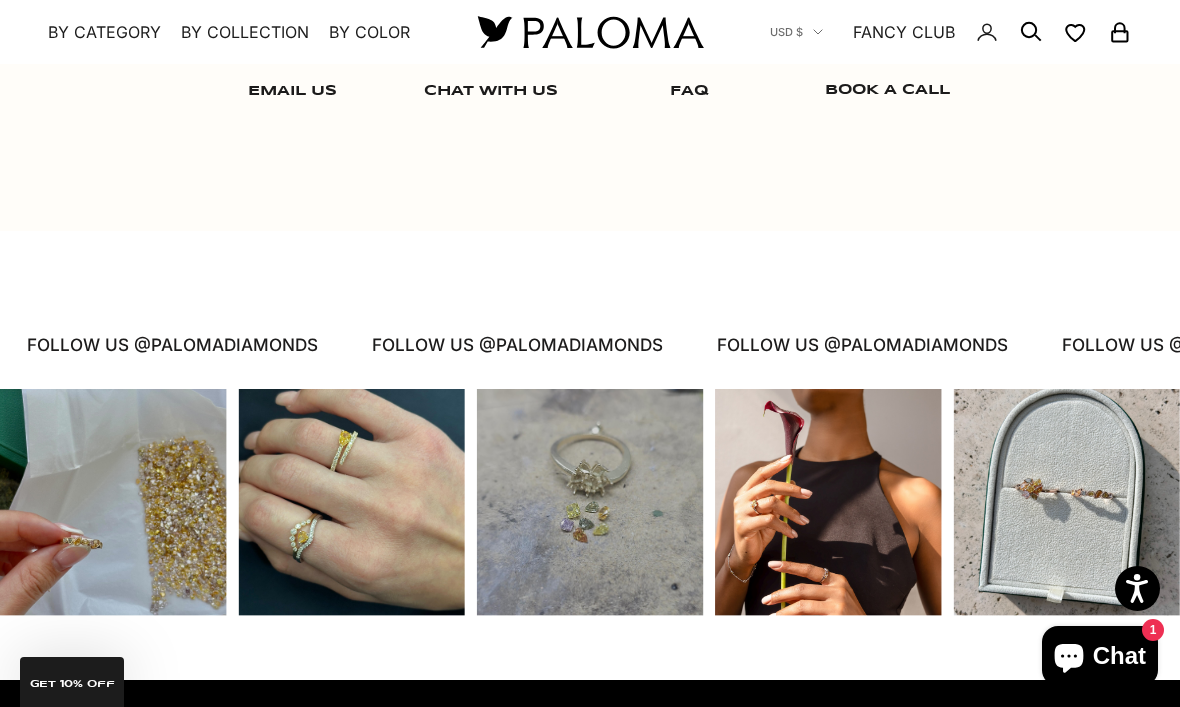 click at bounding box center [1066, 502] 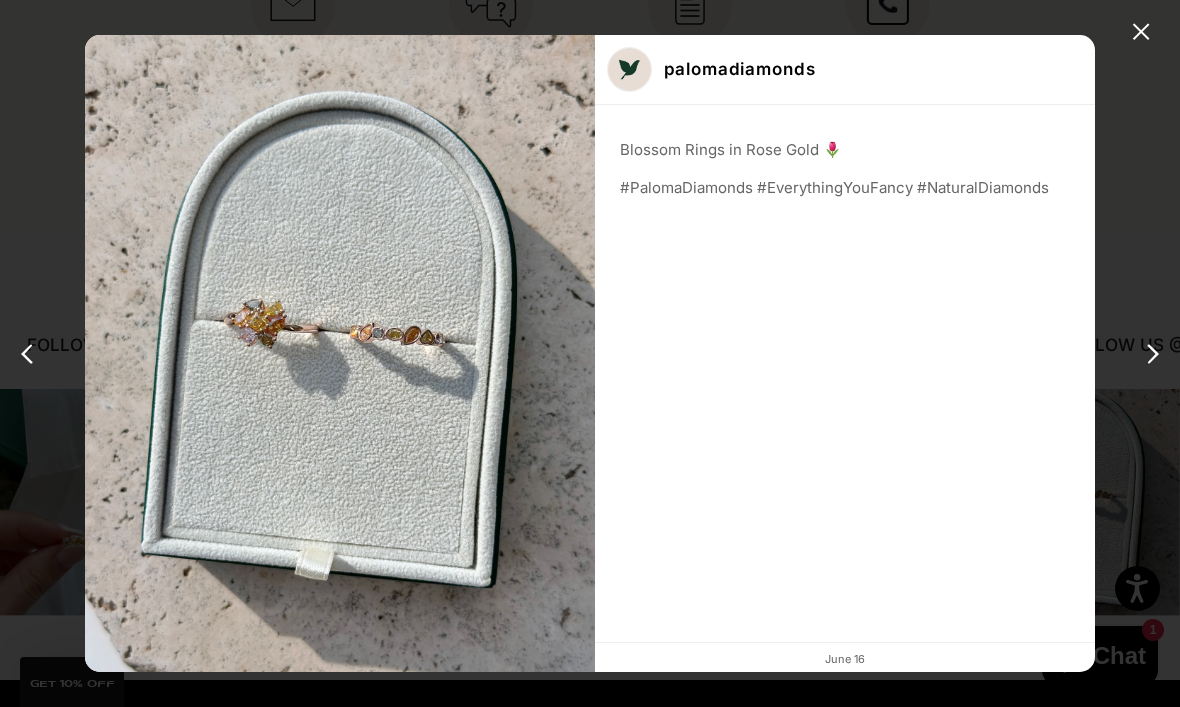 click on "✕" at bounding box center (1141, 32) 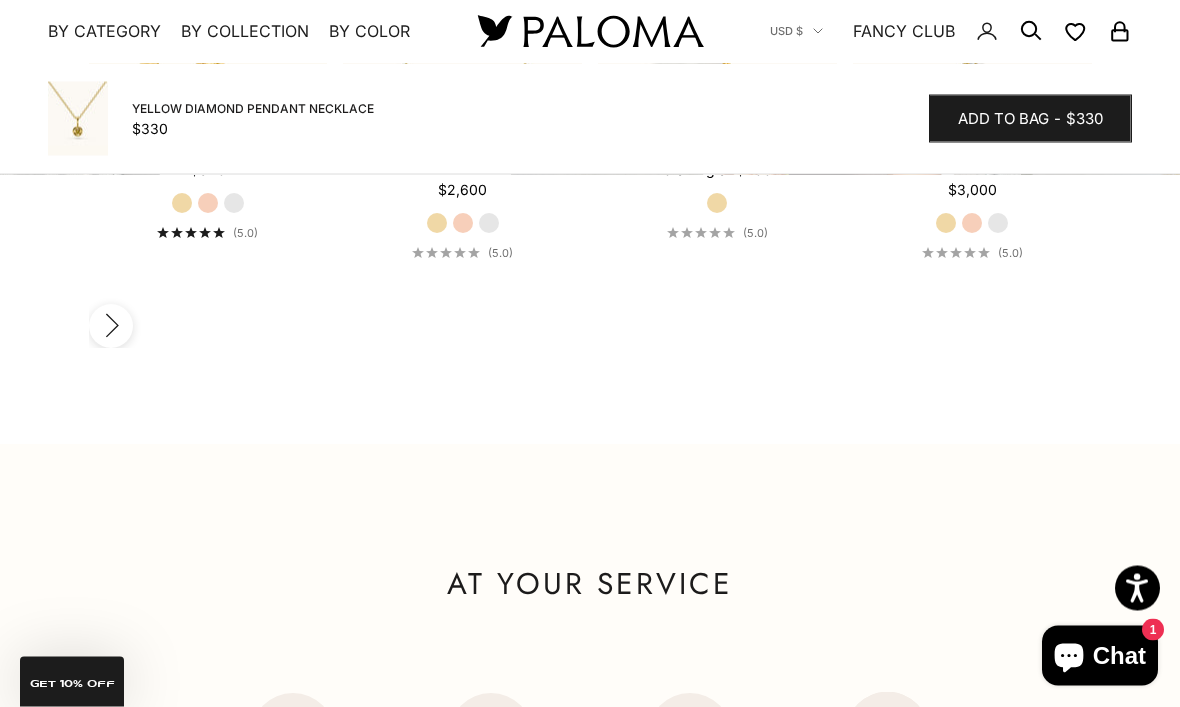 scroll, scrollTop: 2609, scrollLeft: 0, axis: vertical 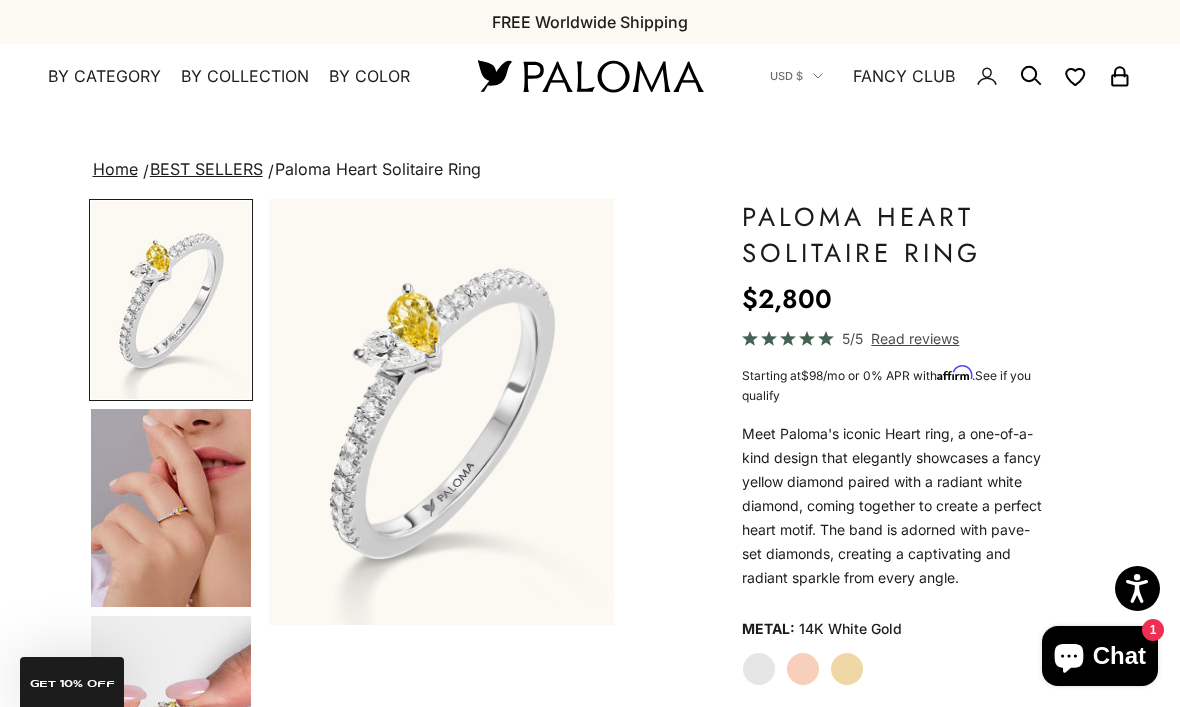 click at bounding box center [171, 508] 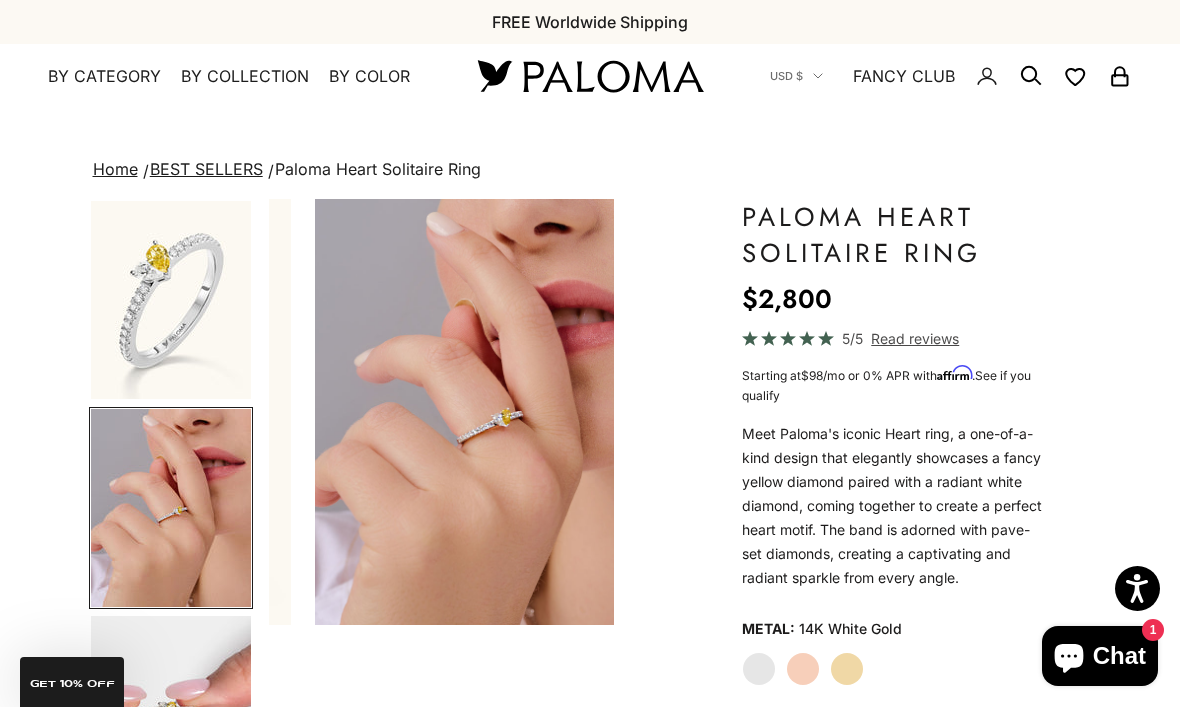 scroll, scrollTop: 0, scrollLeft: 369, axis: horizontal 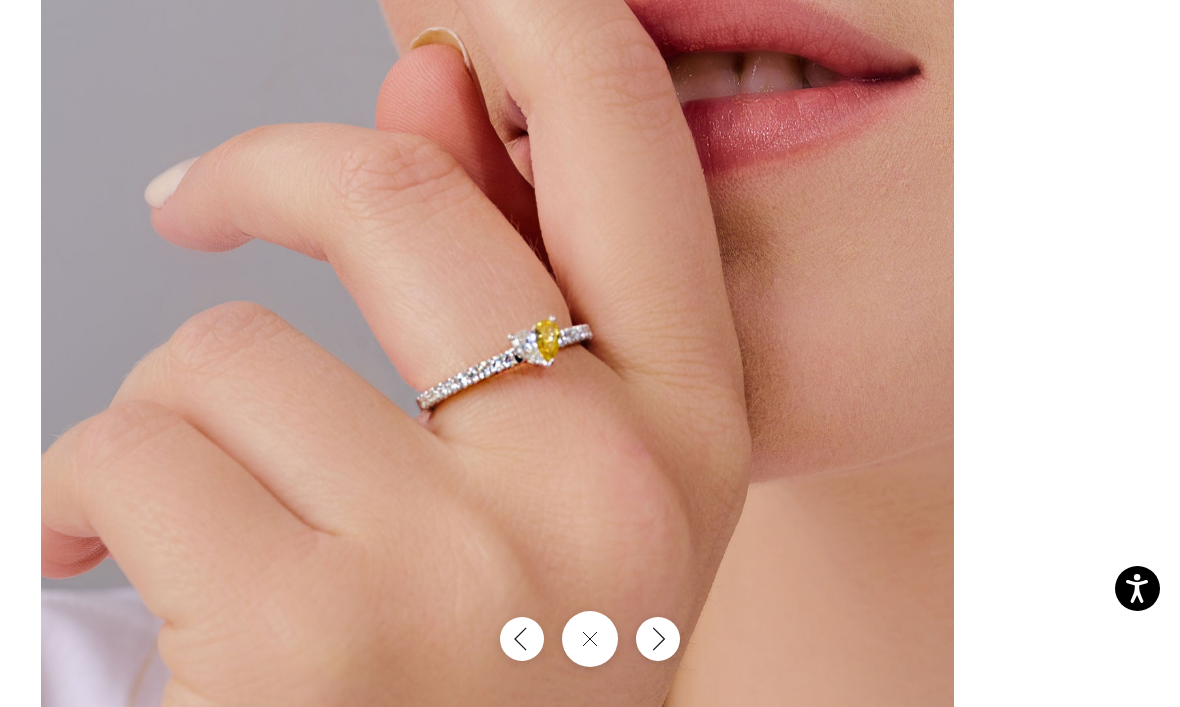 click at bounding box center (497, 328) 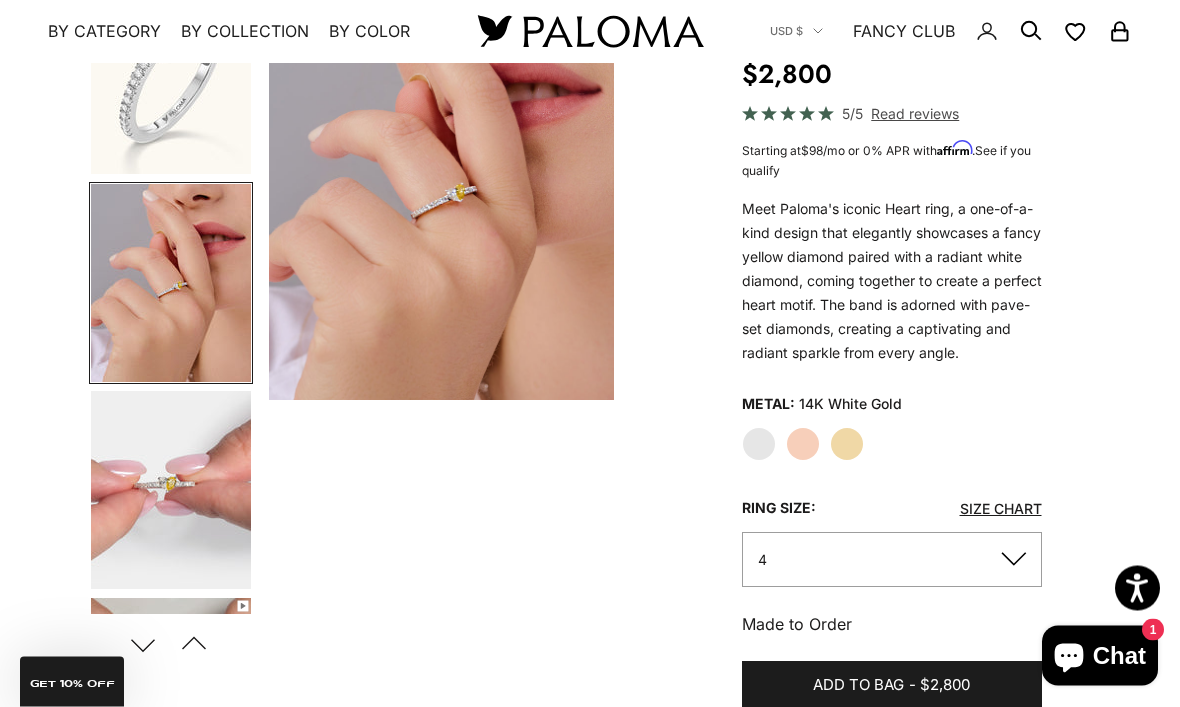scroll, scrollTop: 225, scrollLeft: 0, axis: vertical 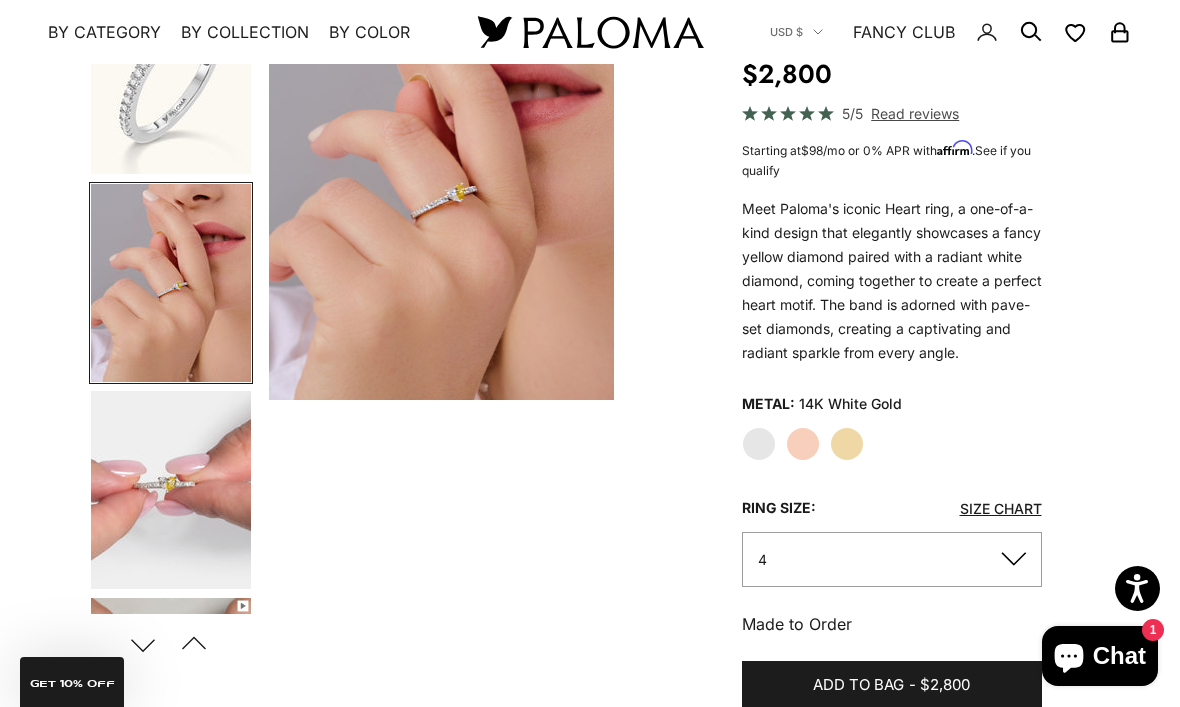 click at bounding box center [171, 490] 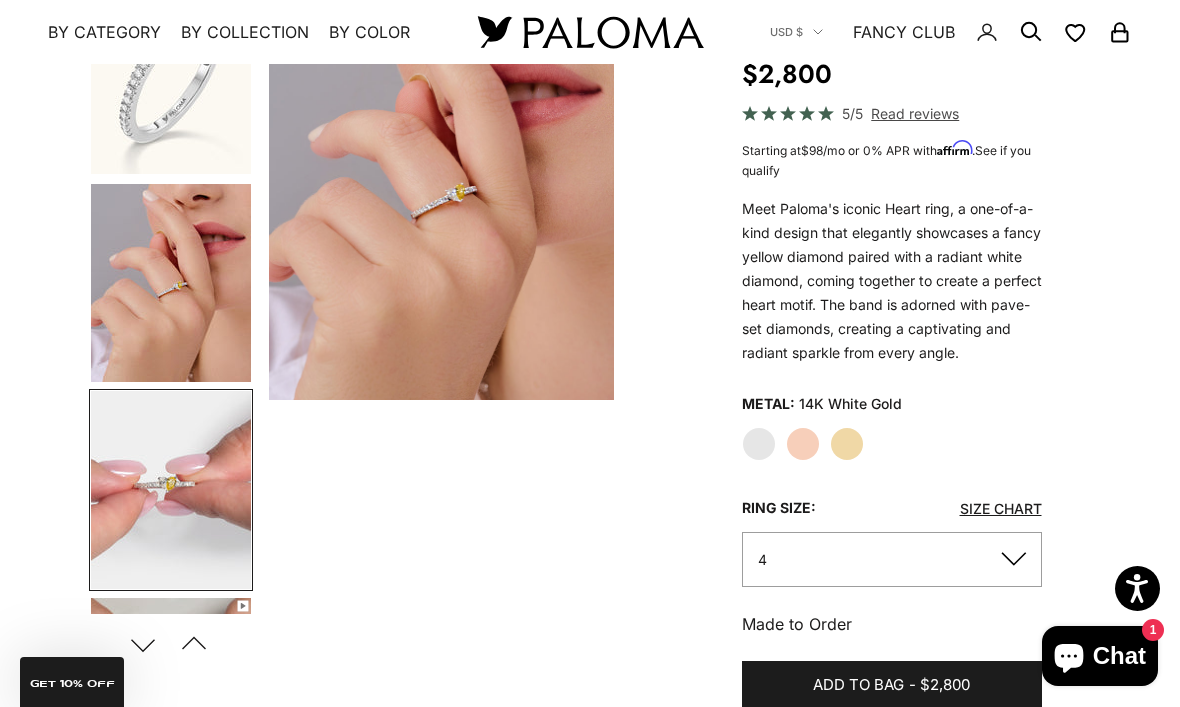 scroll, scrollTop: 0, scrollLeft: 657, axis: horizontal 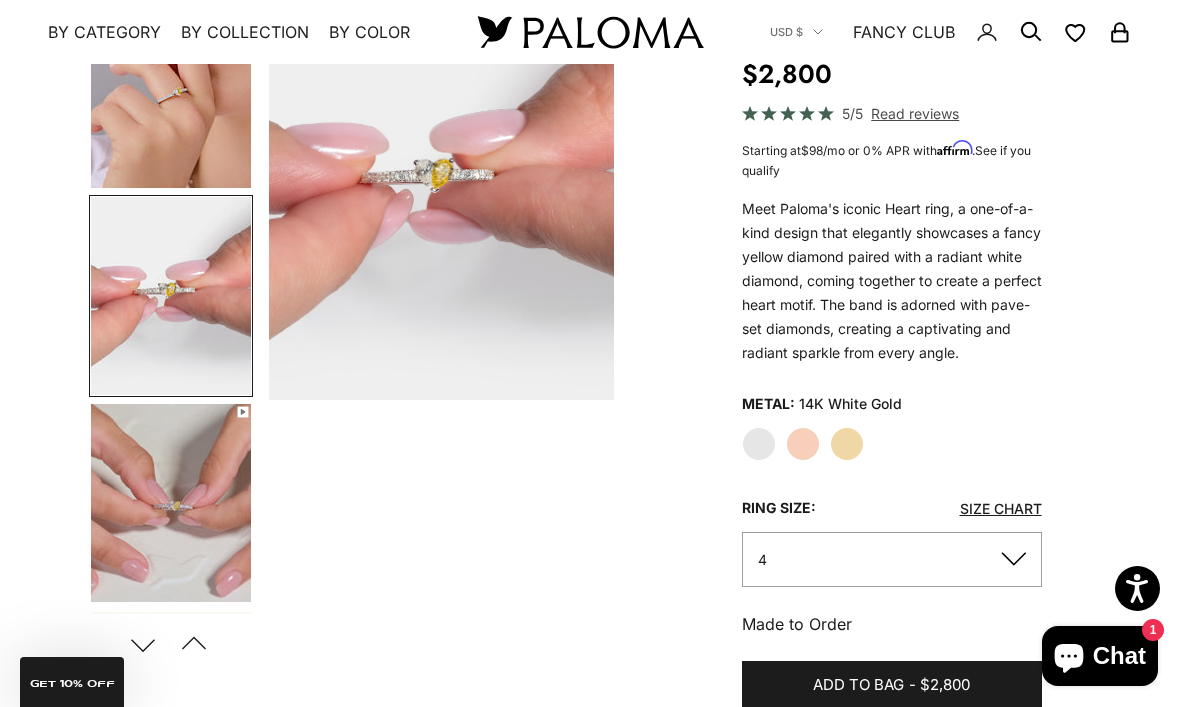 click at bounding box center [171, 503] 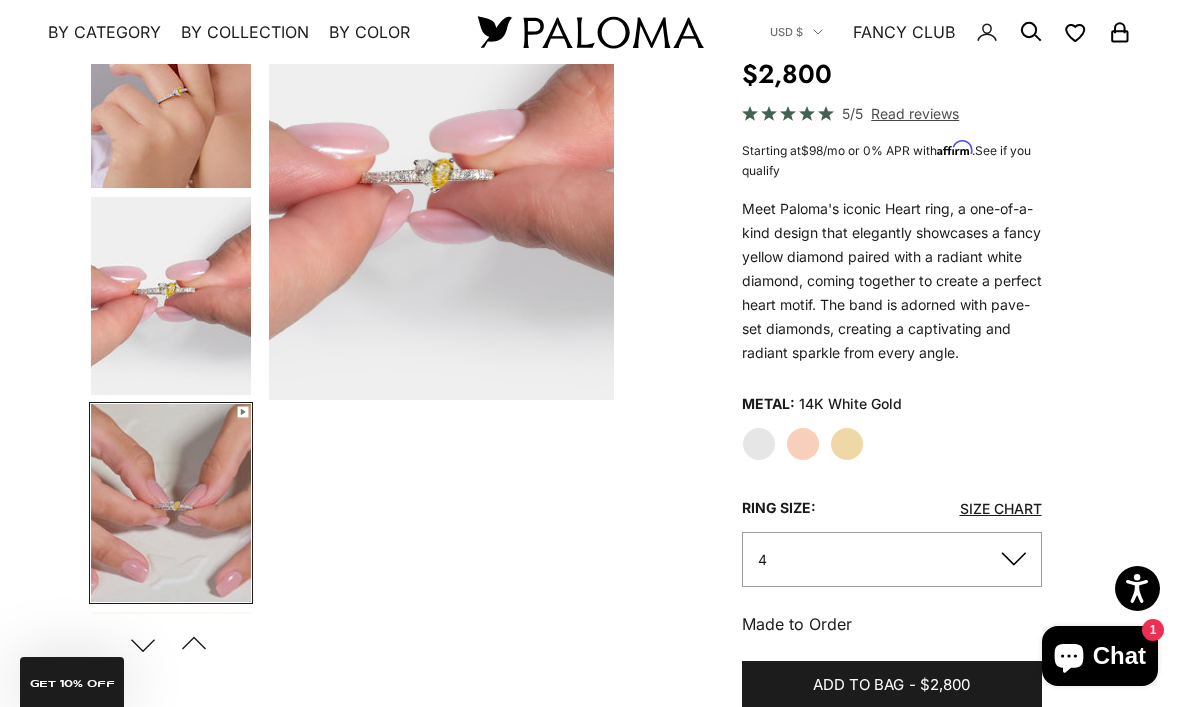 scroll, scrollTop: 385, scrollLeft: 0, axis: vertical 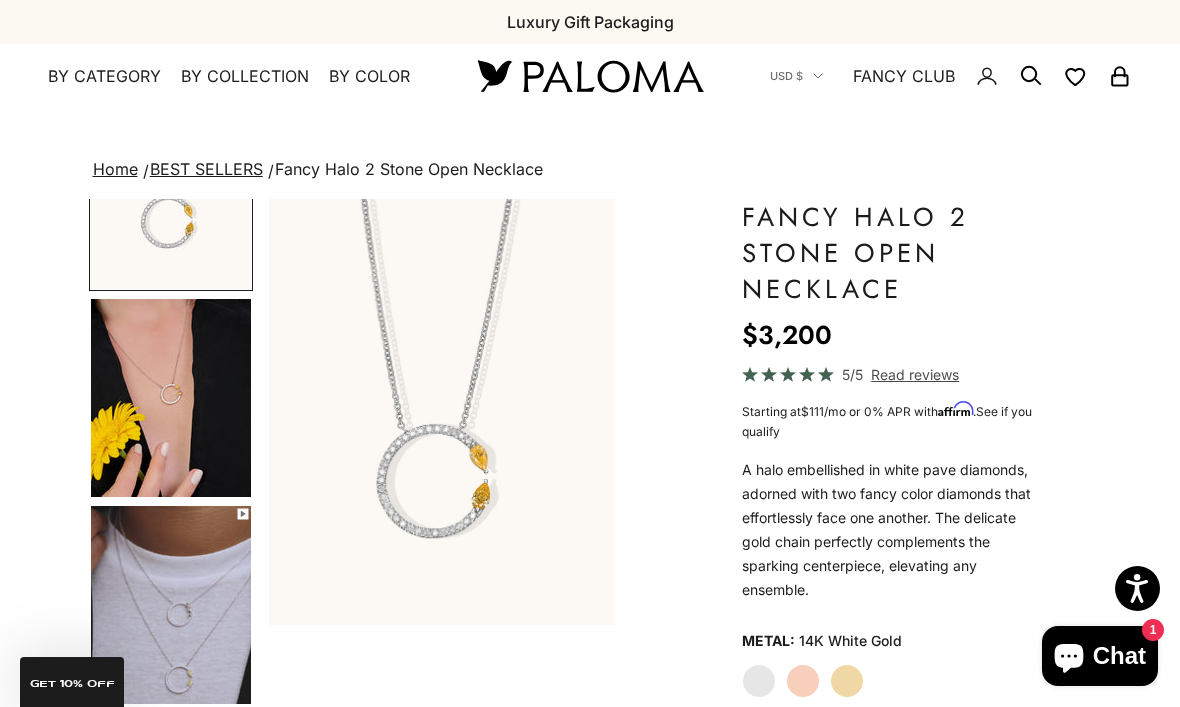 click at bounding box center [171, 605] 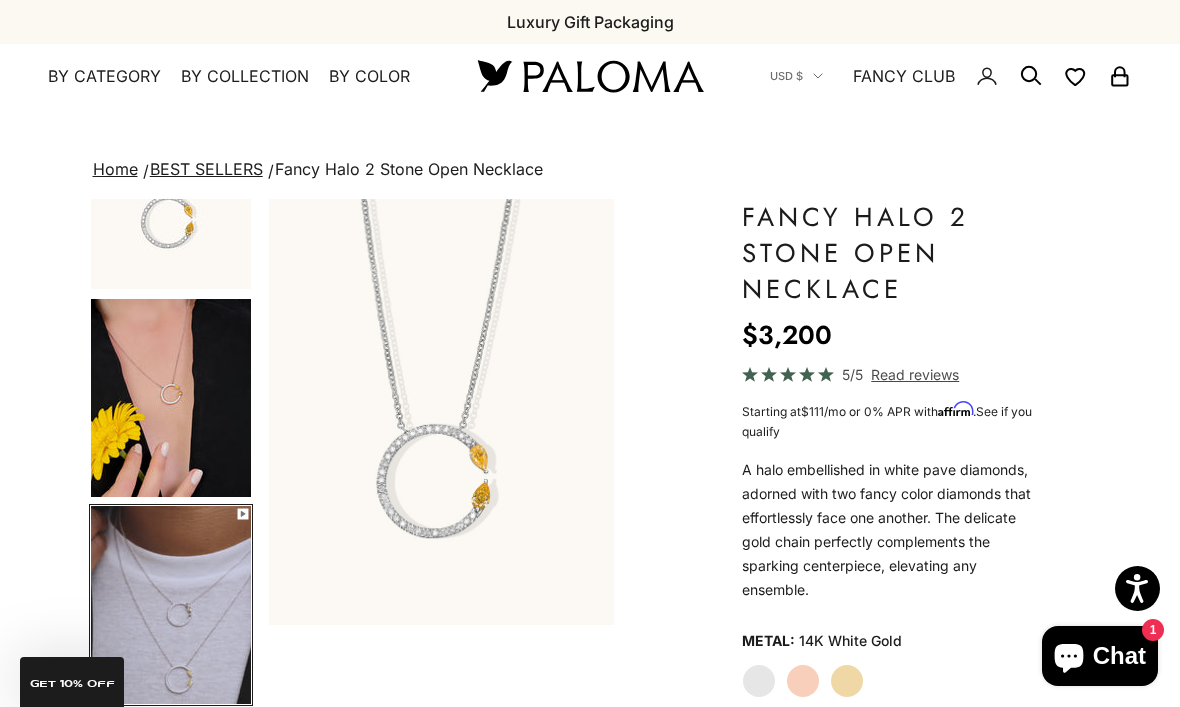 scroll, scrollTop: 183, scrollLeft: 0, axis: vertical 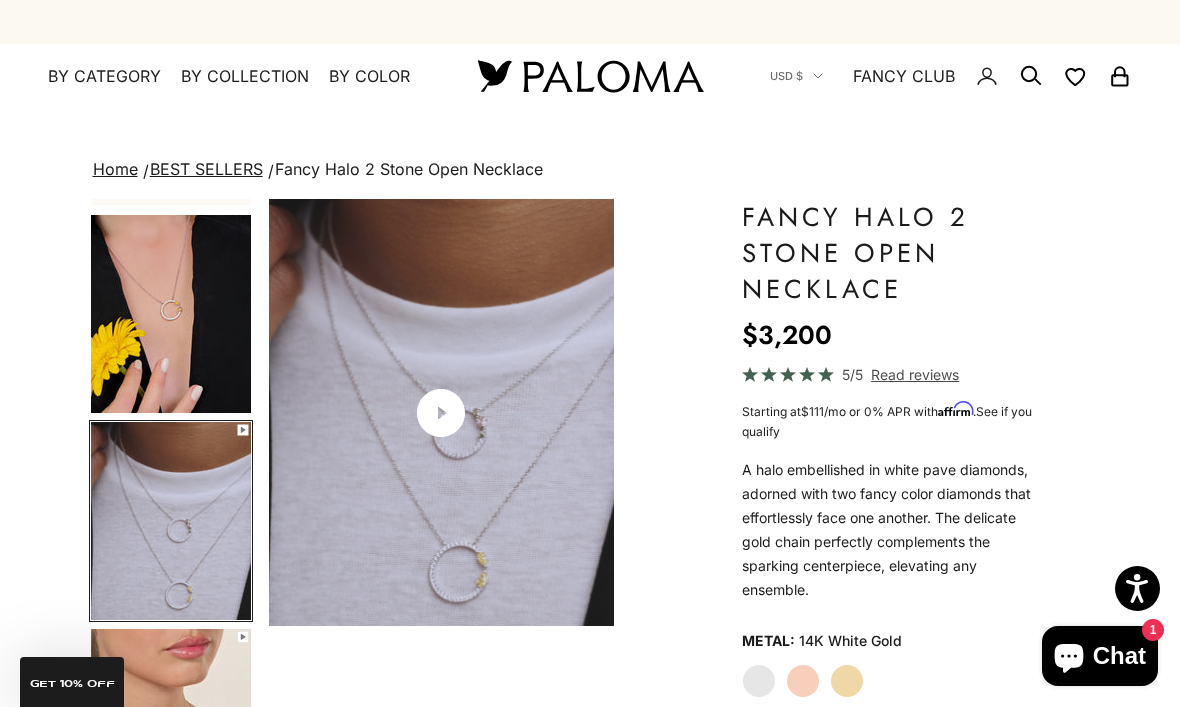 click on "Read reviews" 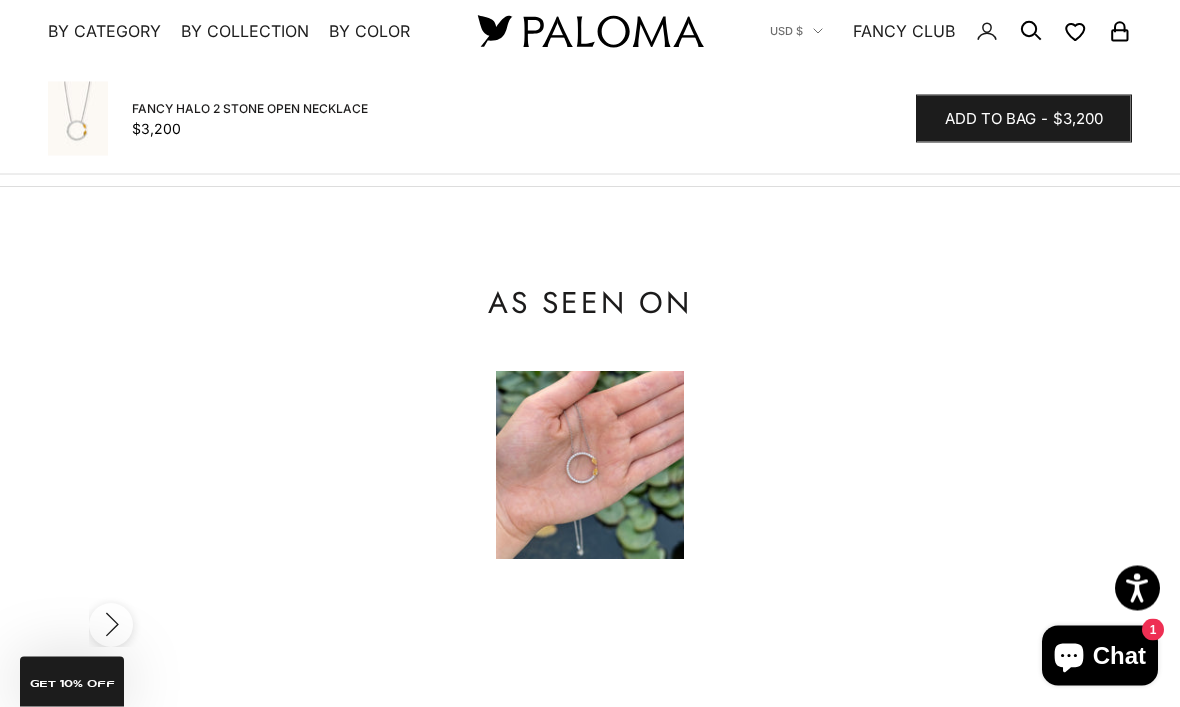 scroll, scrollTop: 2122, scrollLeft: 0, axis: vertical 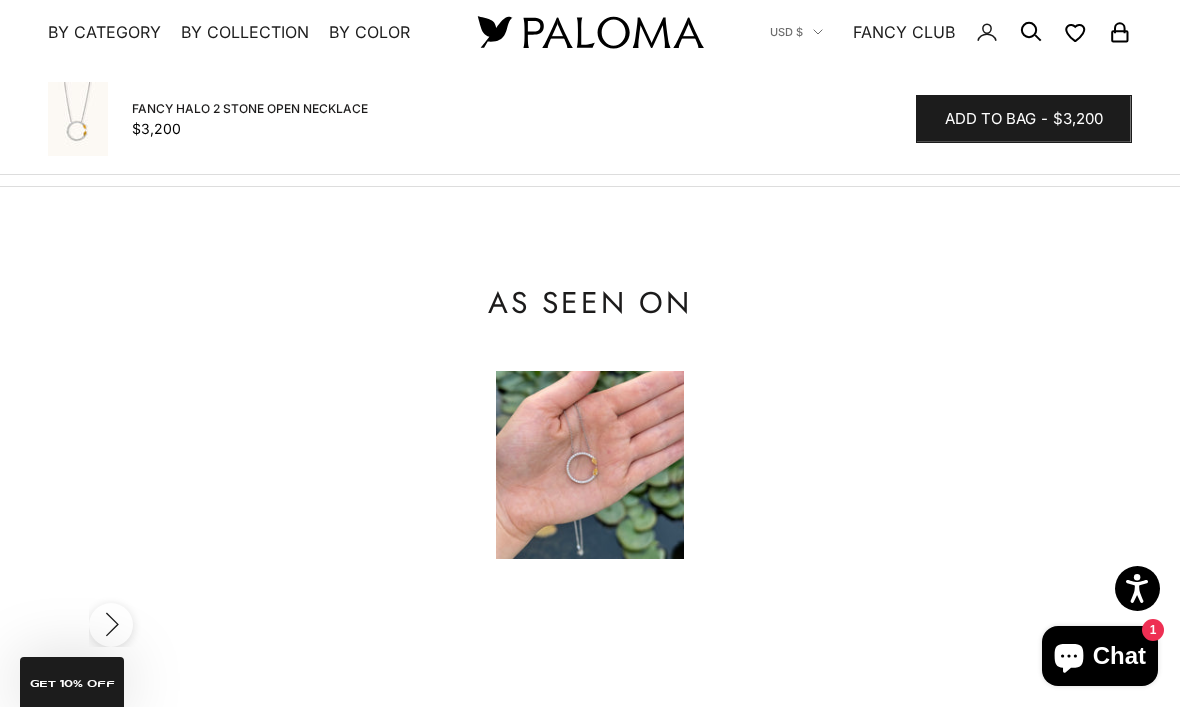 click at bounding box center (590, 465) 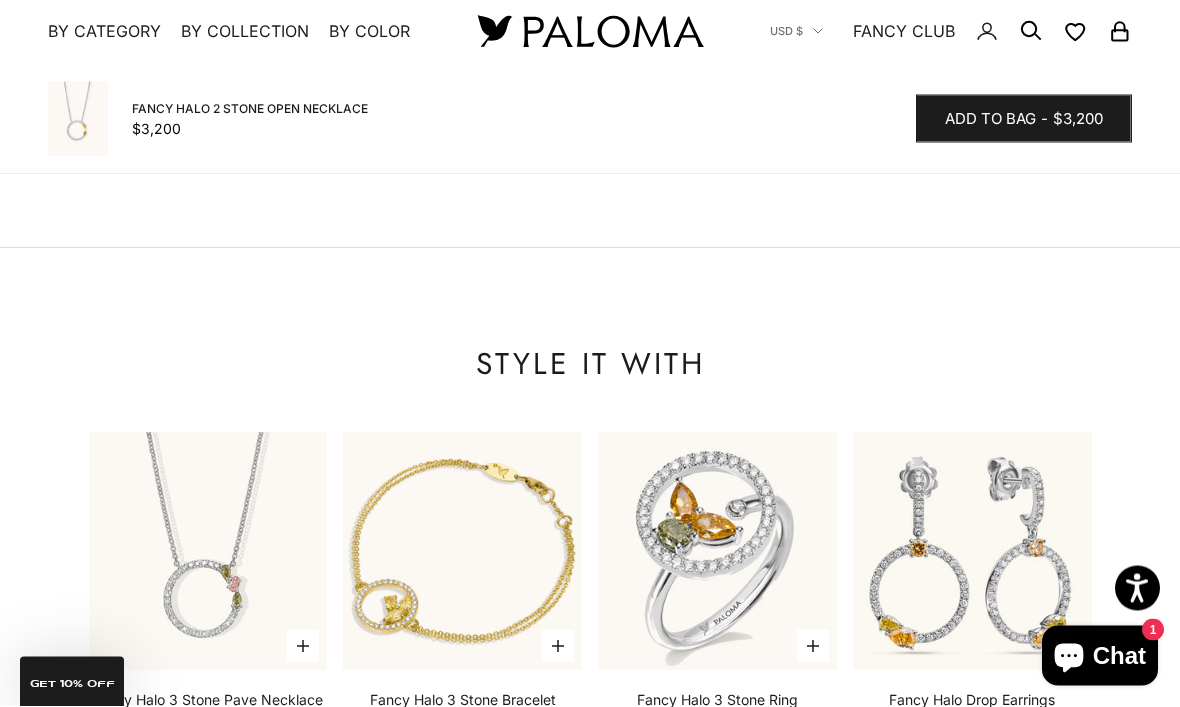 scroll, scrollTop: 2618, scrollLeft: 0, axis: vertical 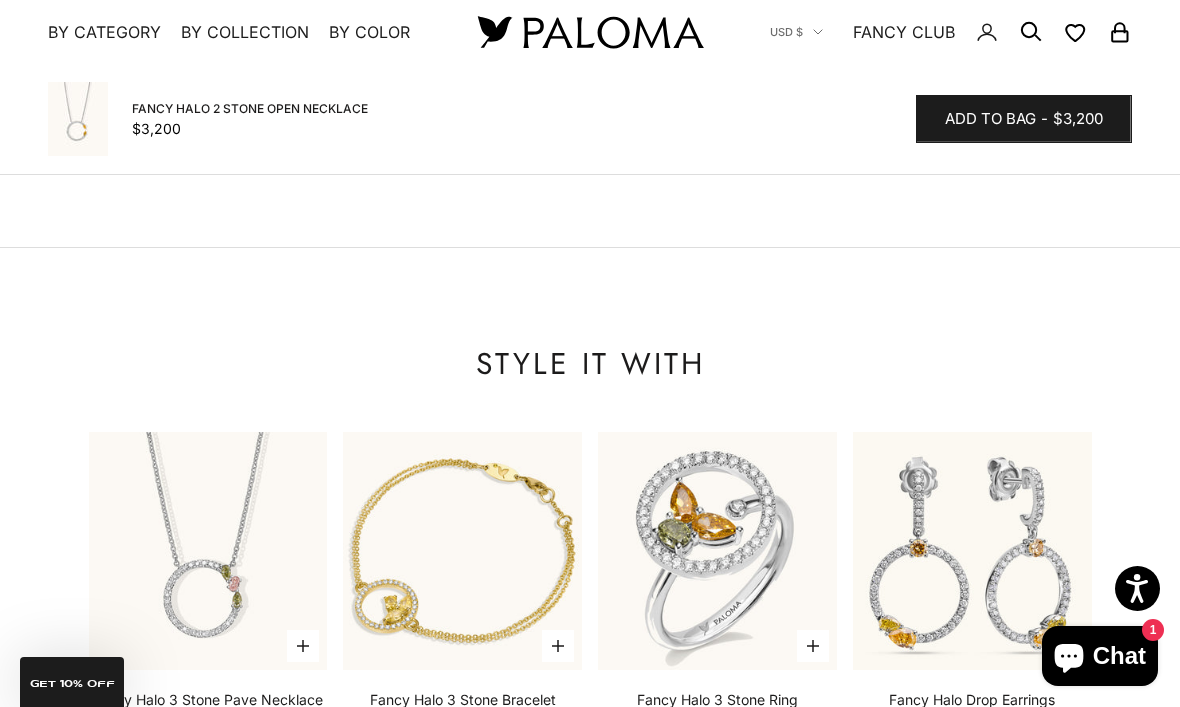 click at bounding box center (208, 551) 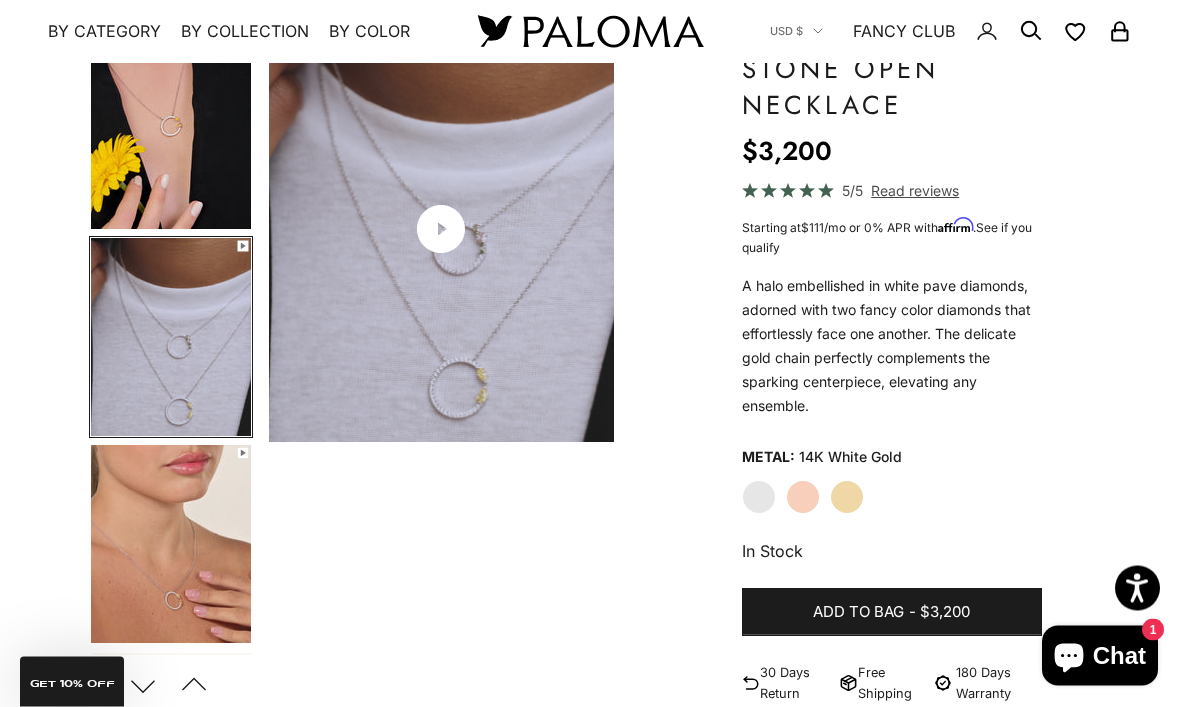 scroll, scrollTop: 184, scrollLeft: 0, axis: vertical 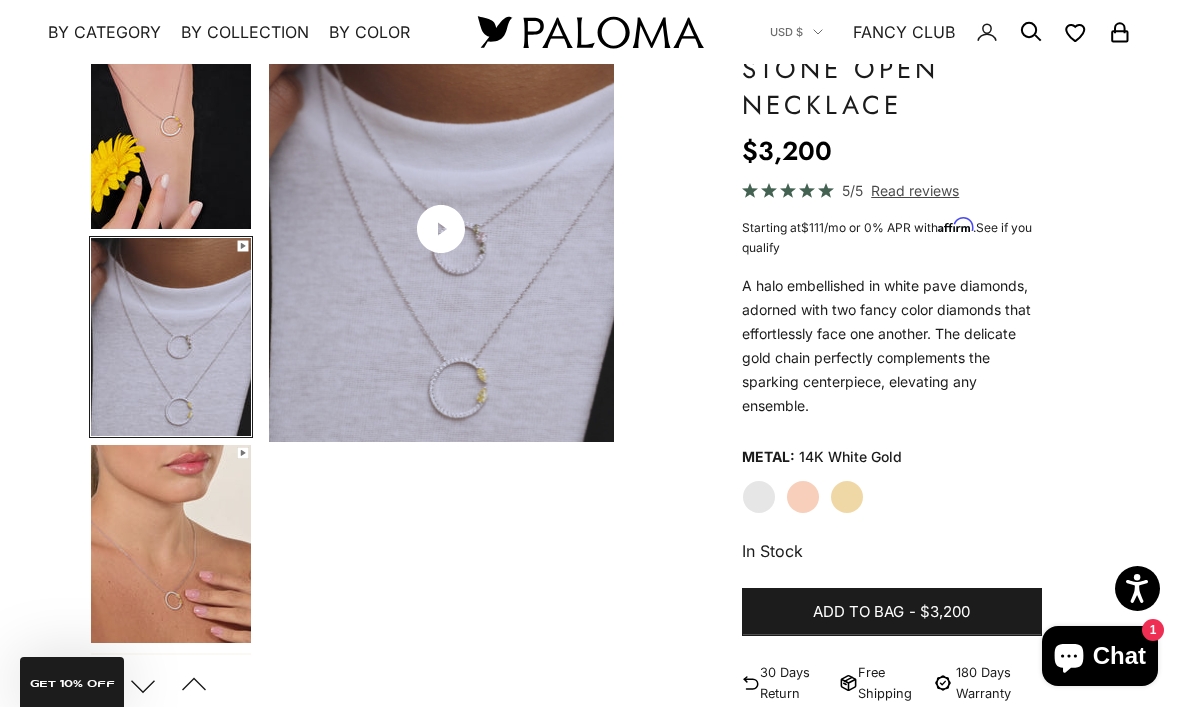 click at bounding box center (171, 544) 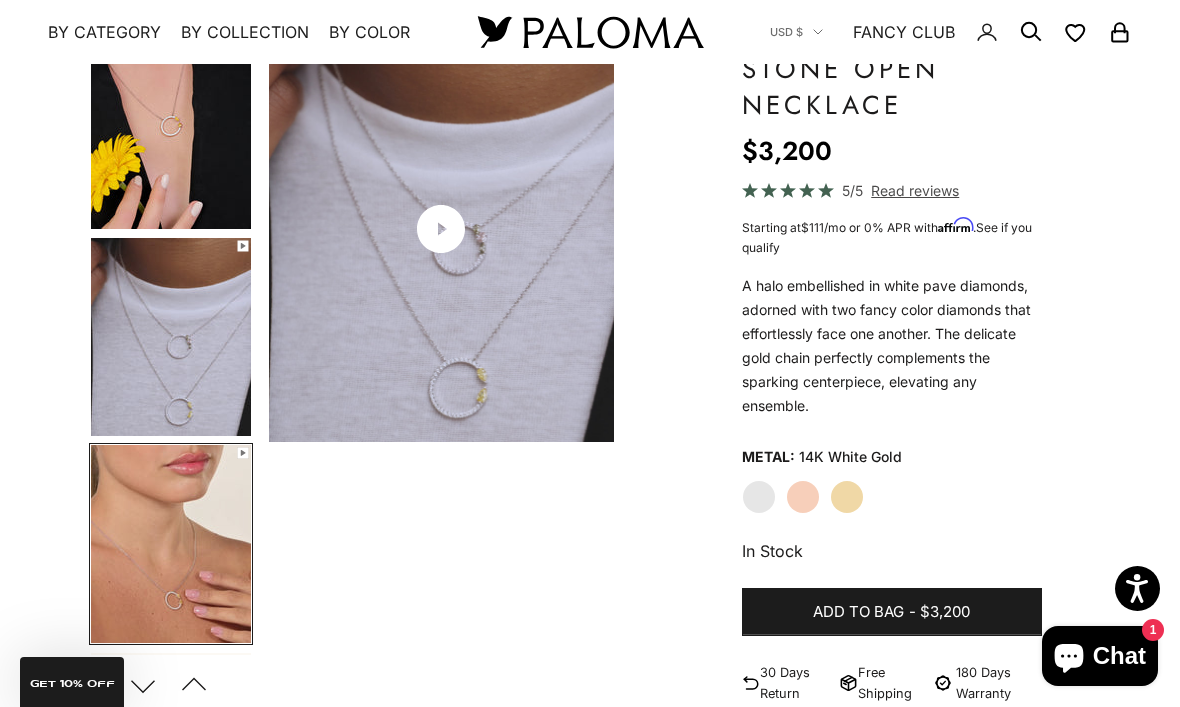 scroll, scrollTop: 367, scrollLeft: 0, axis: vertical 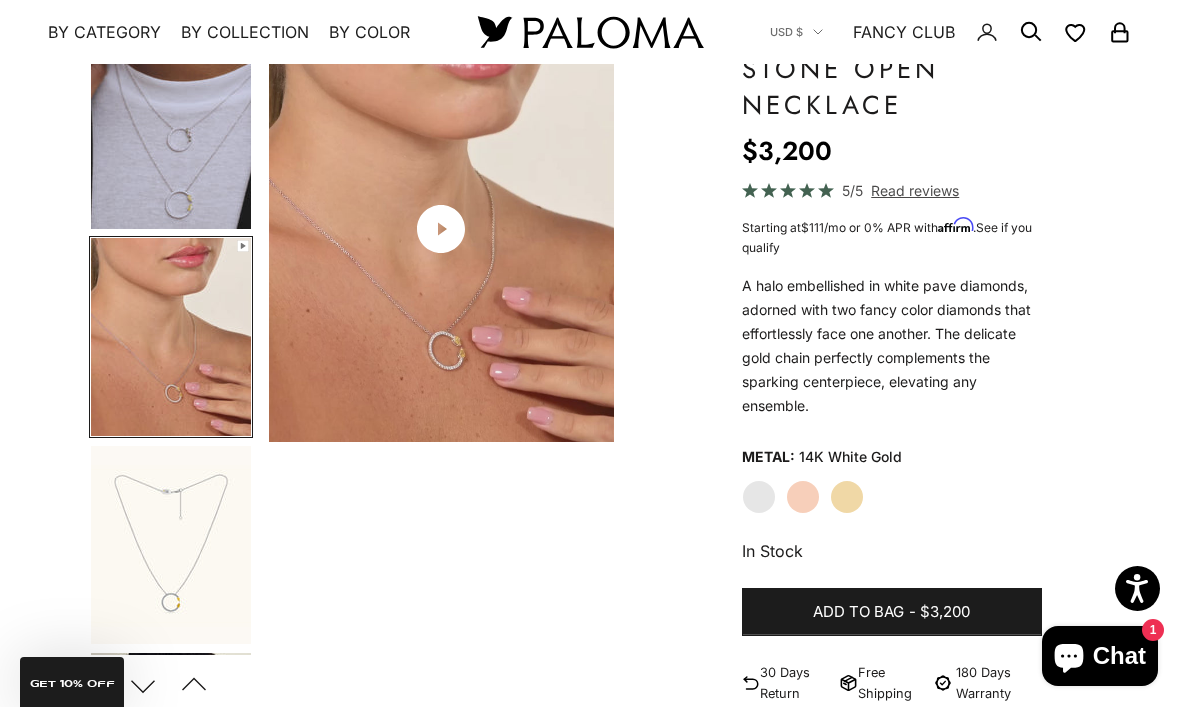 click at bounding box center (171, 545) 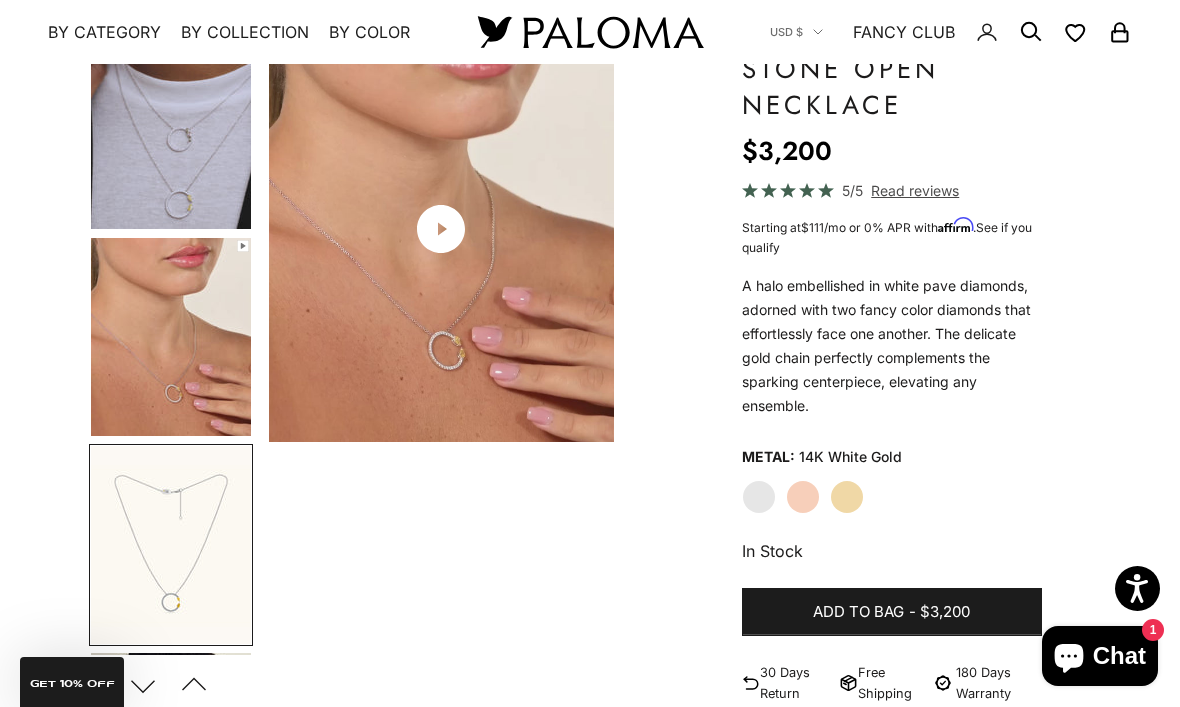 scroll, scrollTop: 0, scrollLeft: 1419, axis: horizontal 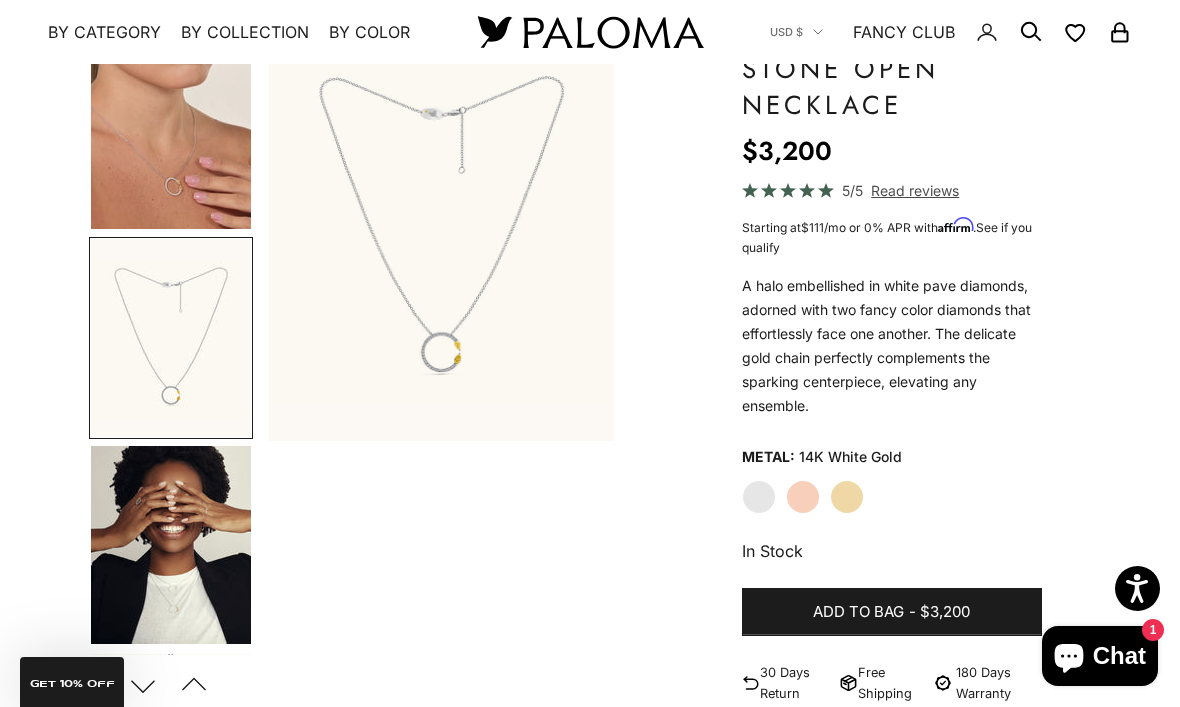 click at bounding box center (171, 545) 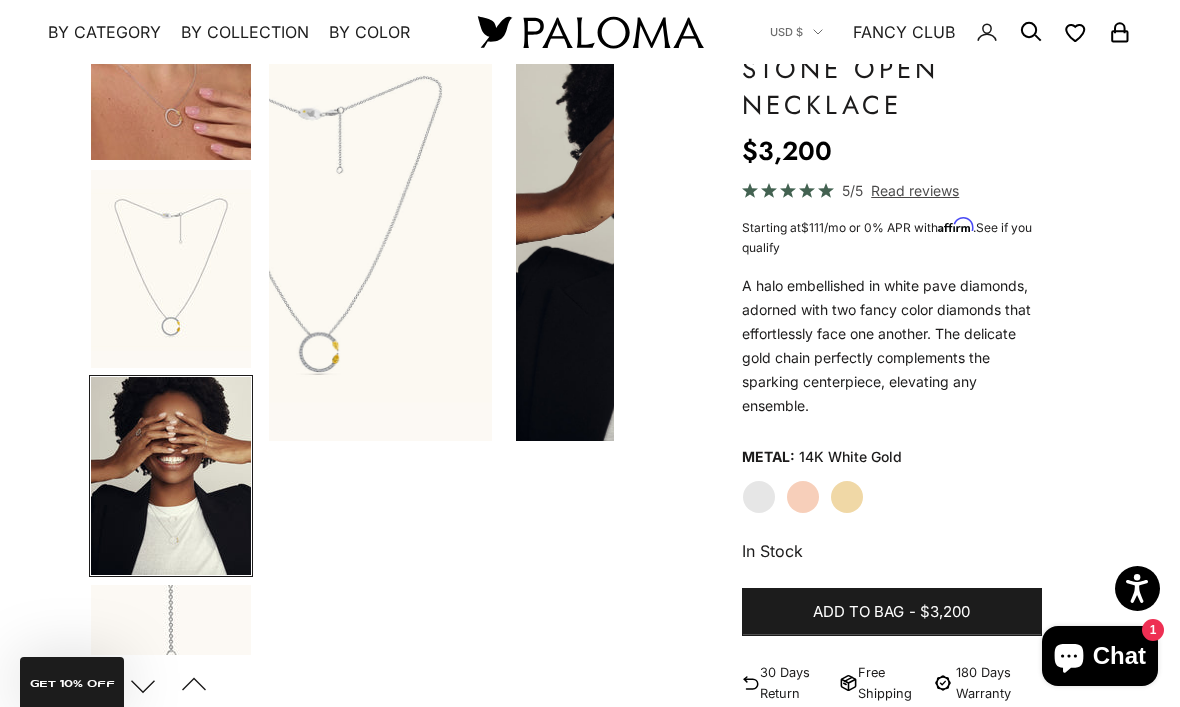 scroll, scrollTop: 764, scrollLeft: 0, axis: vertical 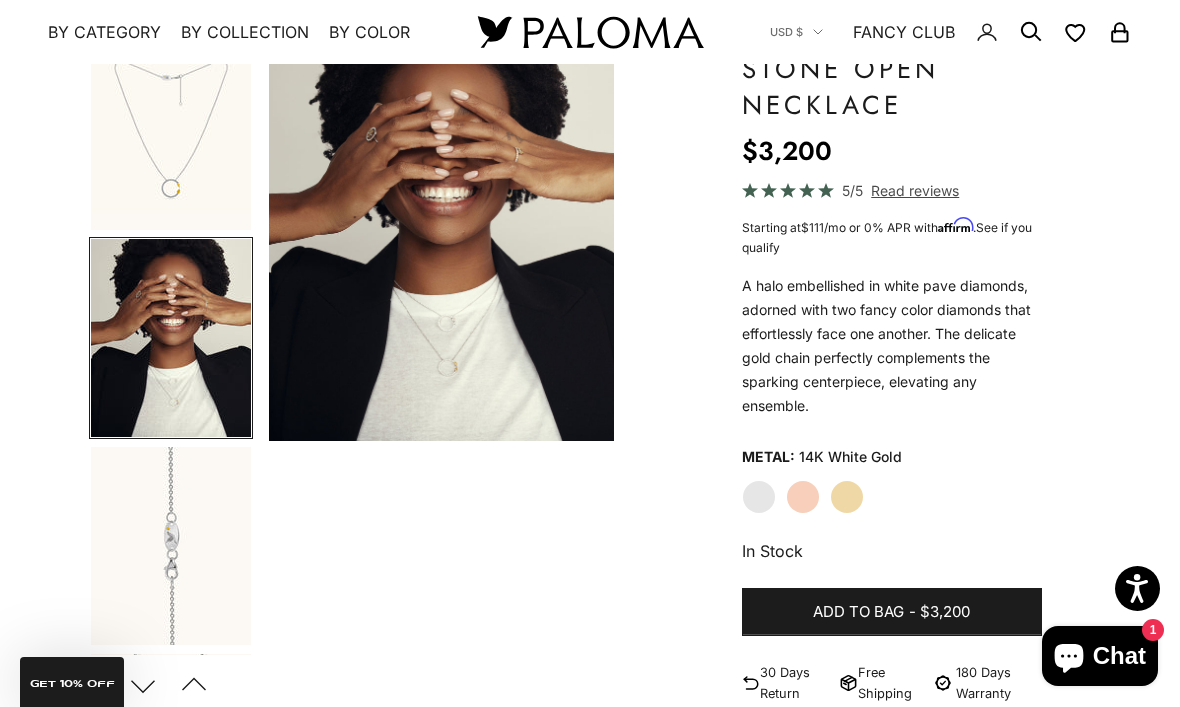 click at bounding box center (171, 546) 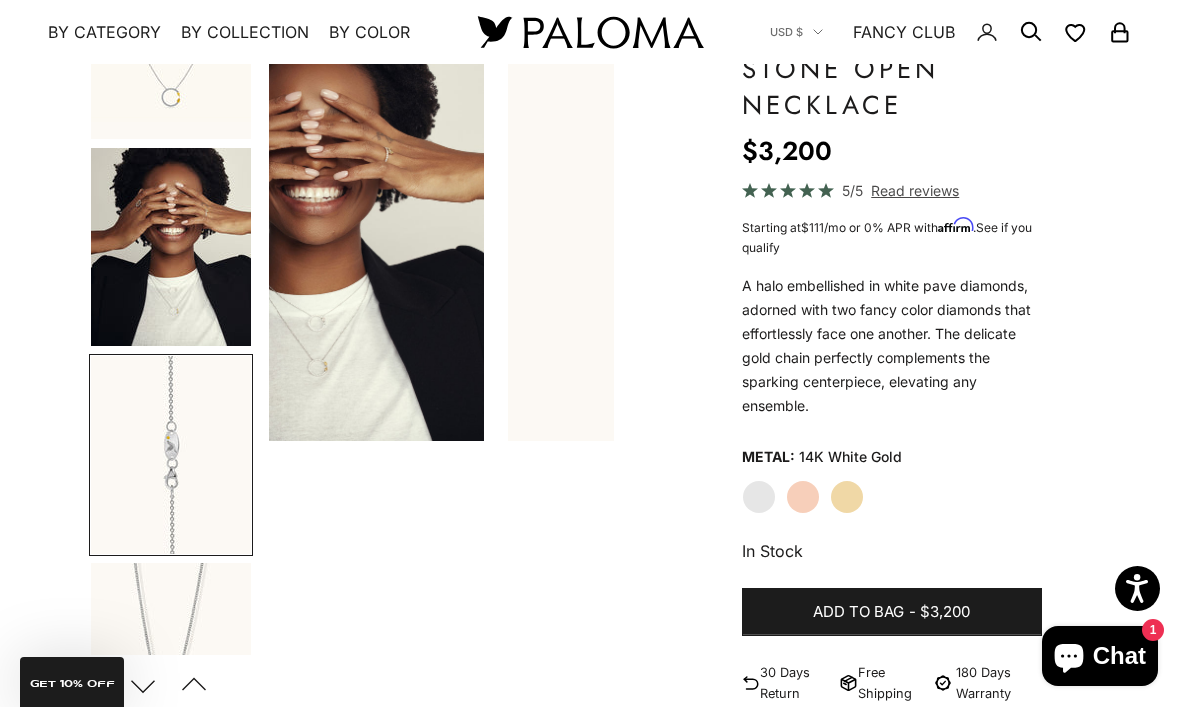 scroll, scrollTop: 1012, scrollLeft: 0, axis: vertical 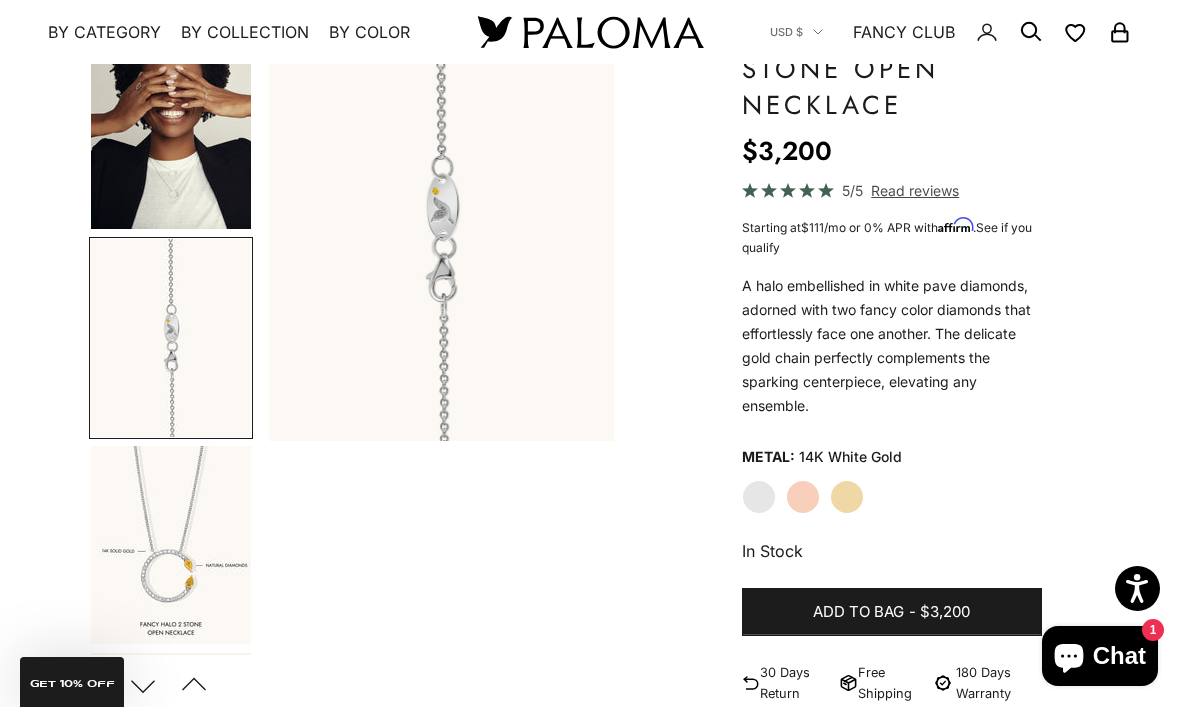 click at bounding box center [171, 545] 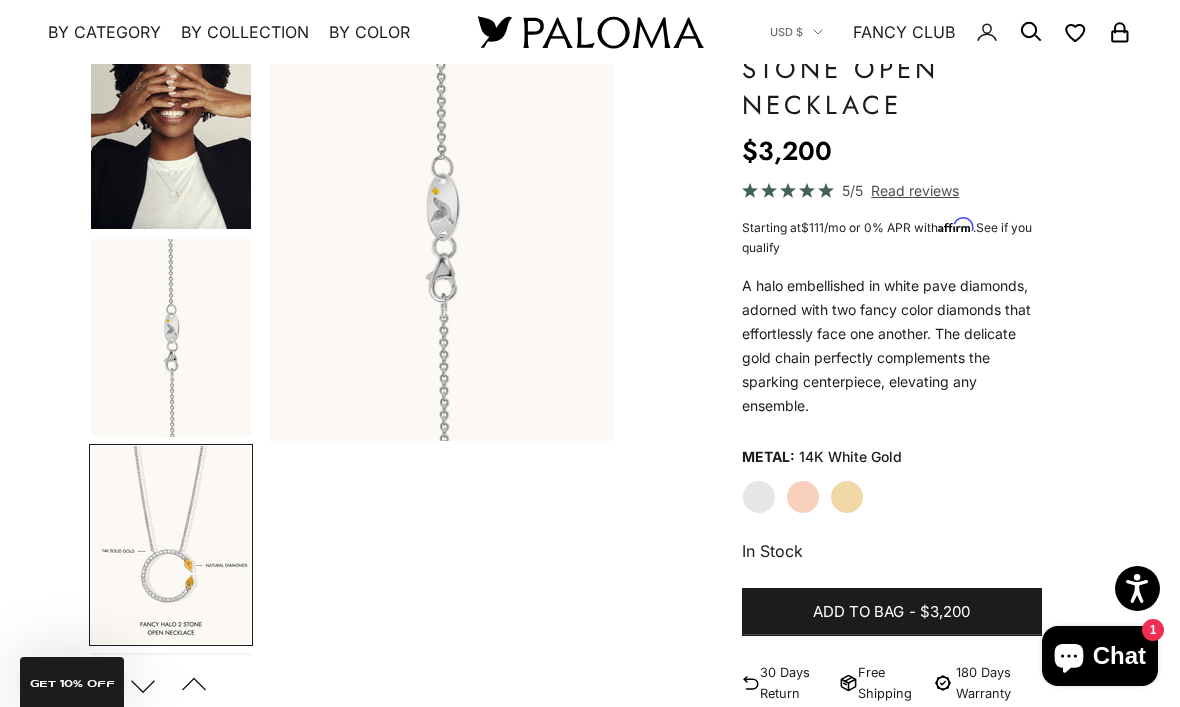 scroll, scrollTop: 0, scrollLeft: 2547, axis: horizontal 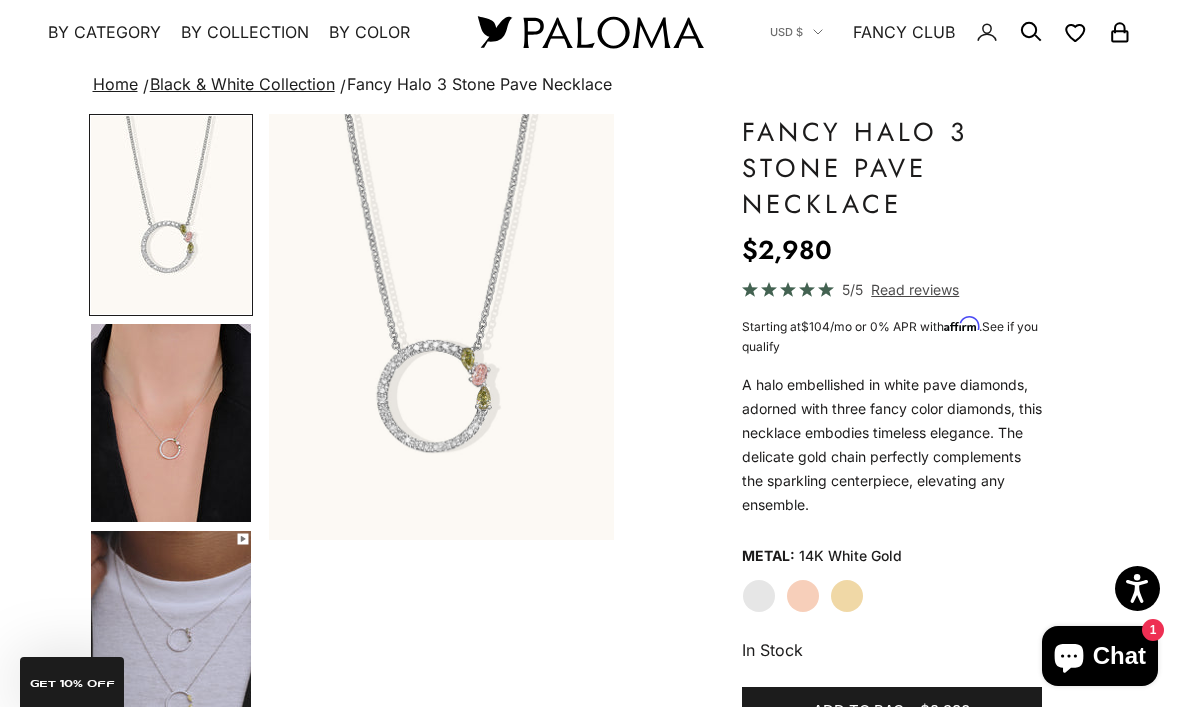 click at bounding box center (171, 423) 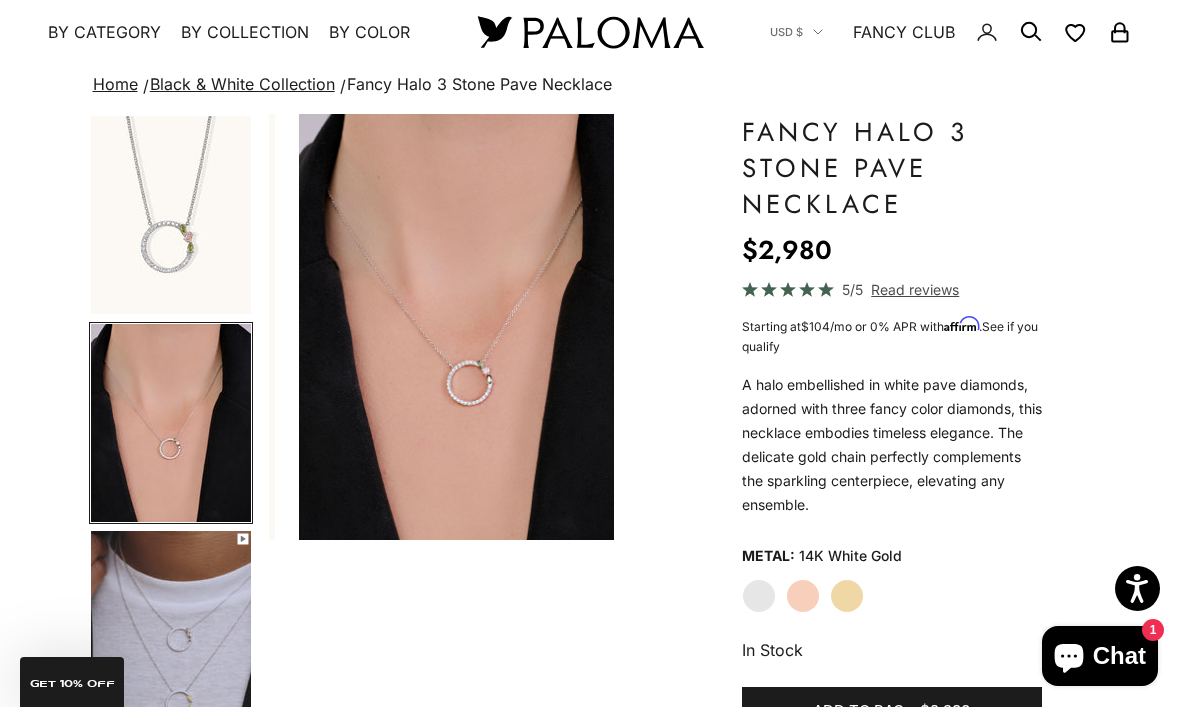 scroll, scrollTop: 0, scrollLeft: 369, axis: horizontal 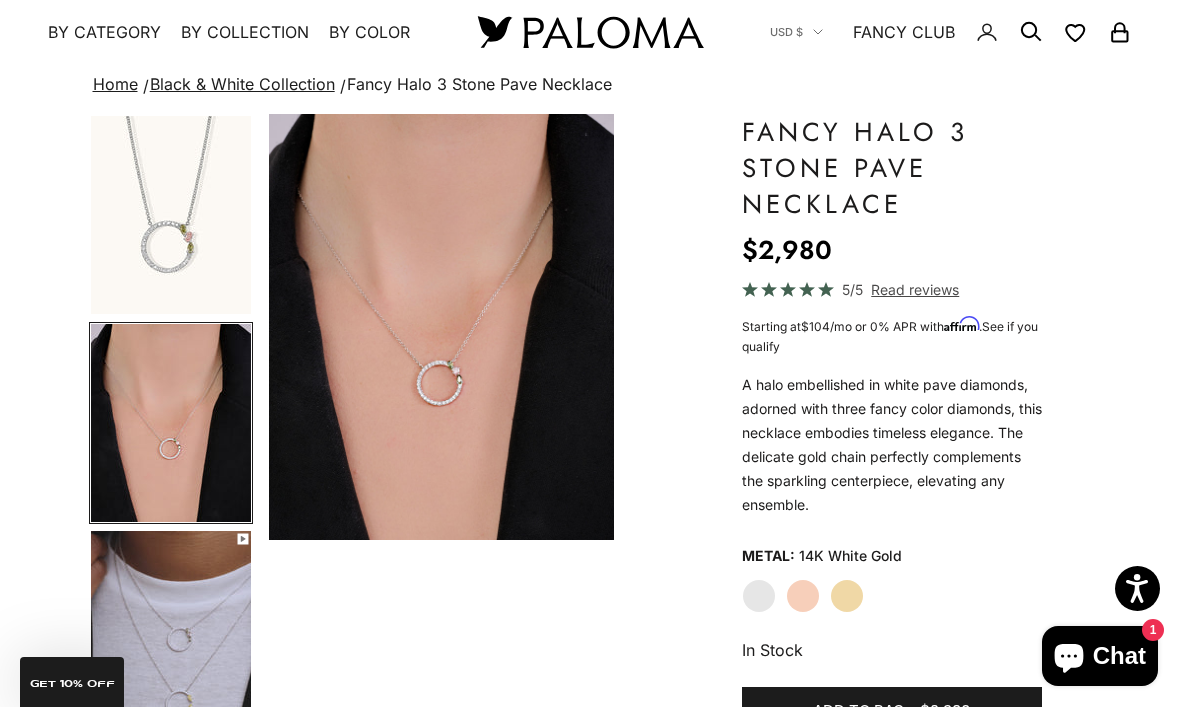 click at bounding box center (171, 630) 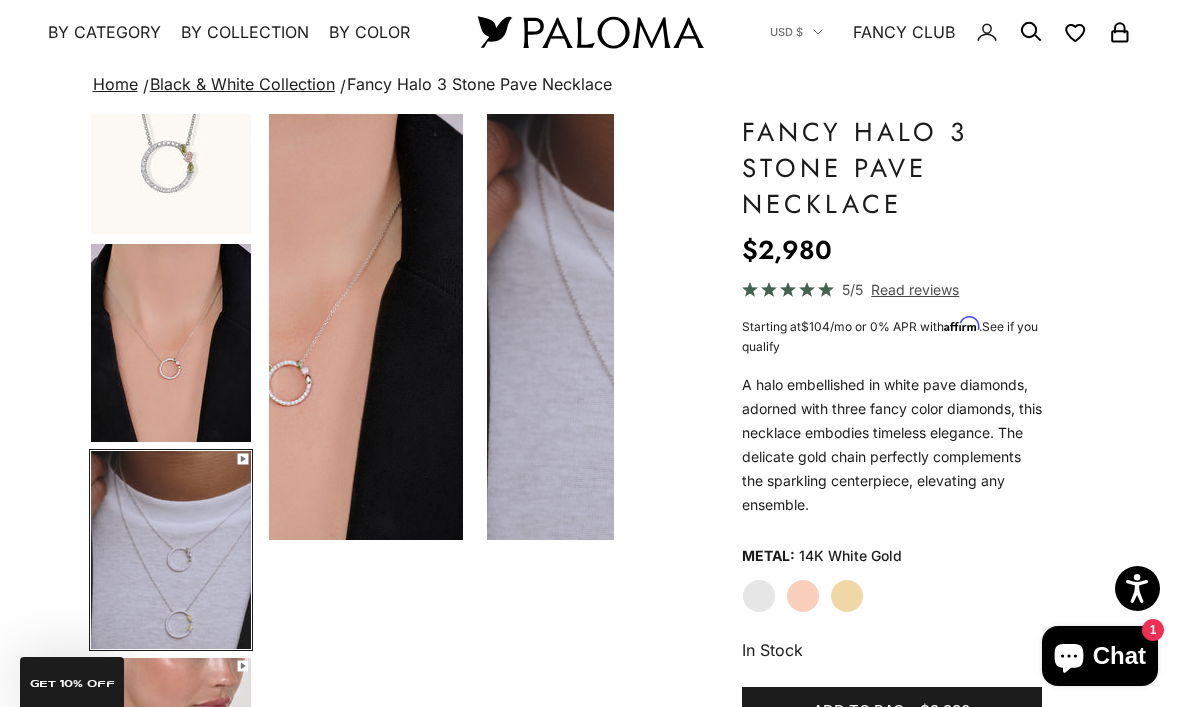 scroll, scrollTop: 181, scrollLeft: 0, axis: vertical 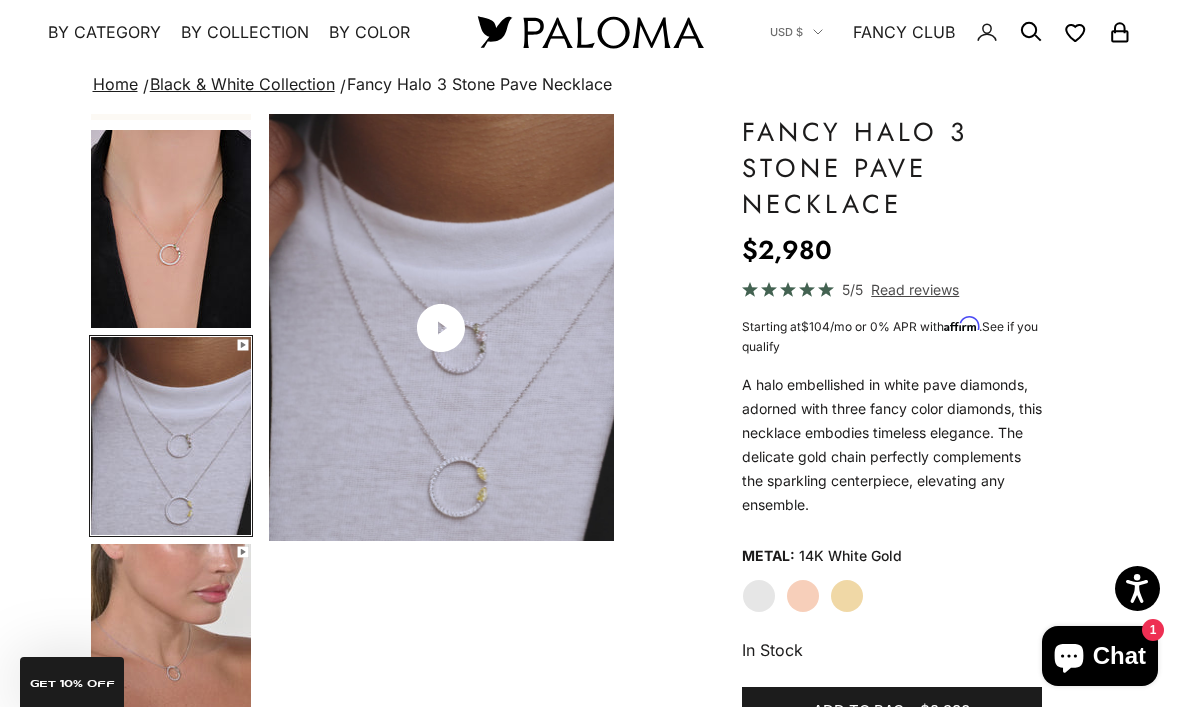 click 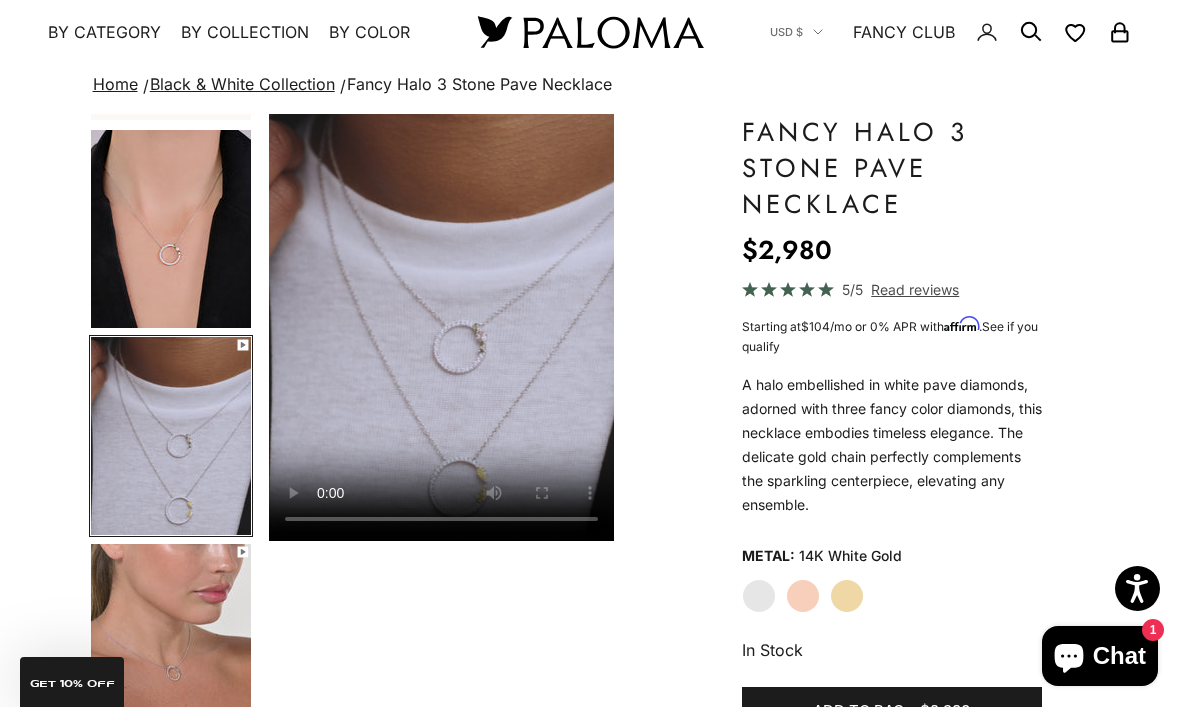 click at bounding box center (171, 643) 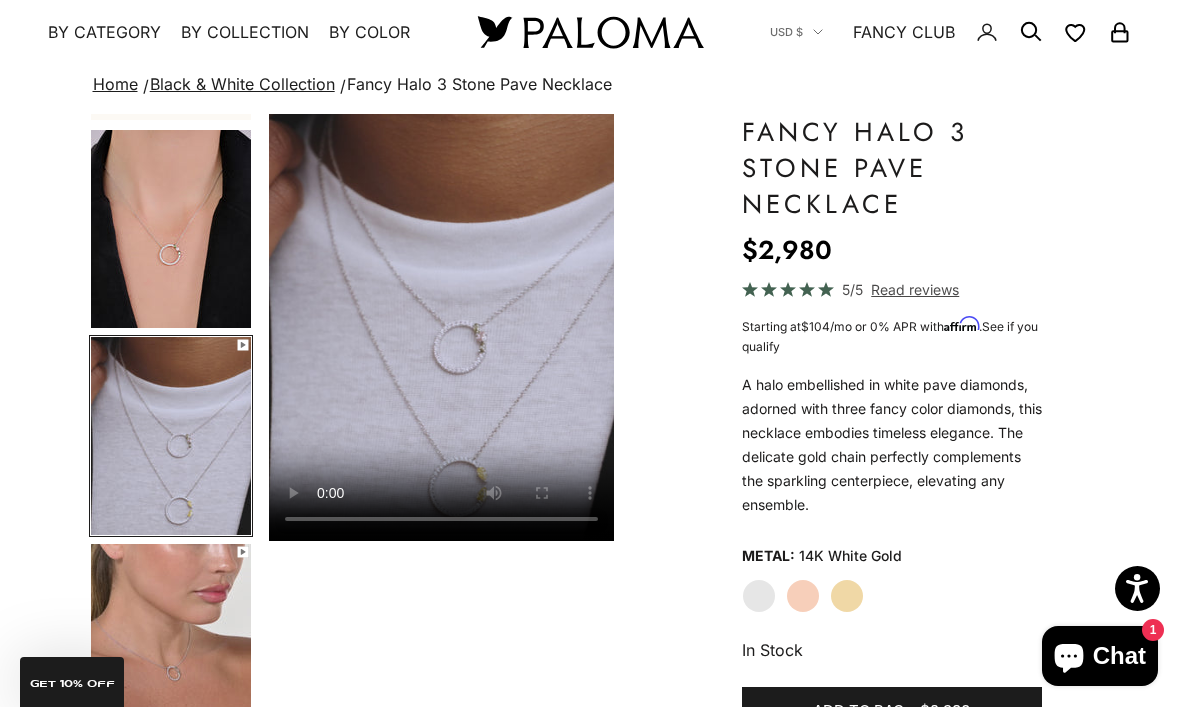 scroll, scrollTop: 263, scrollLeft: 0, axis: vertical 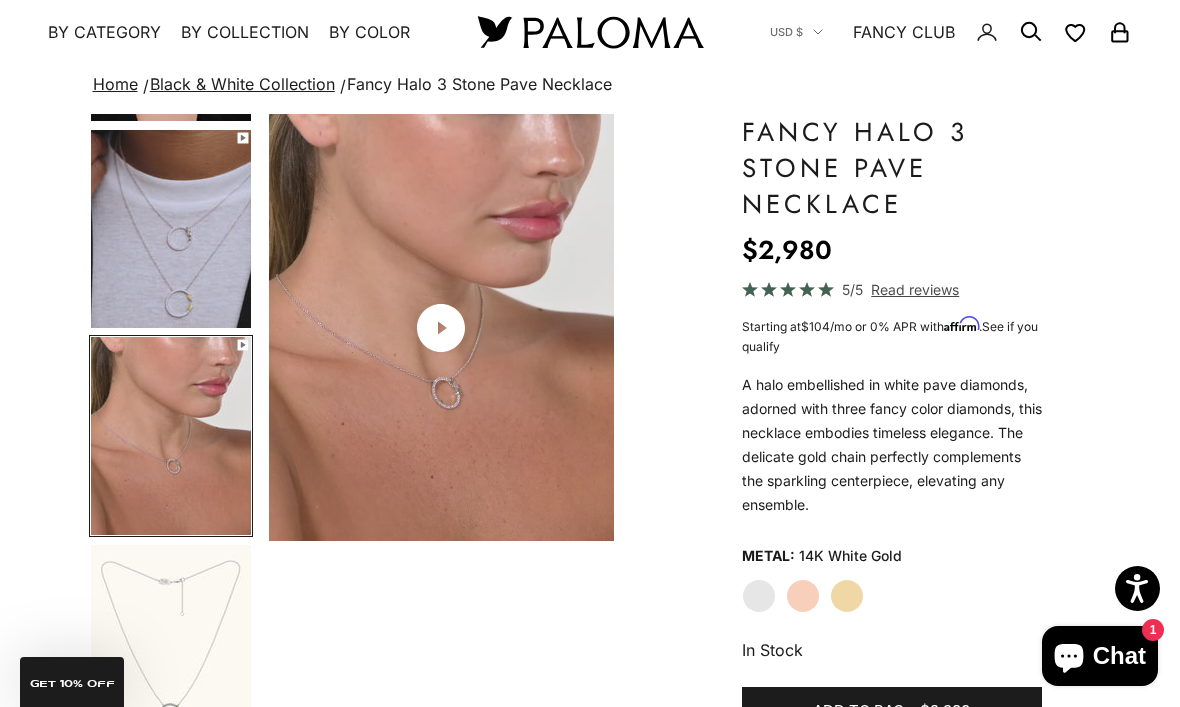 click at bounding box center [171, 229] 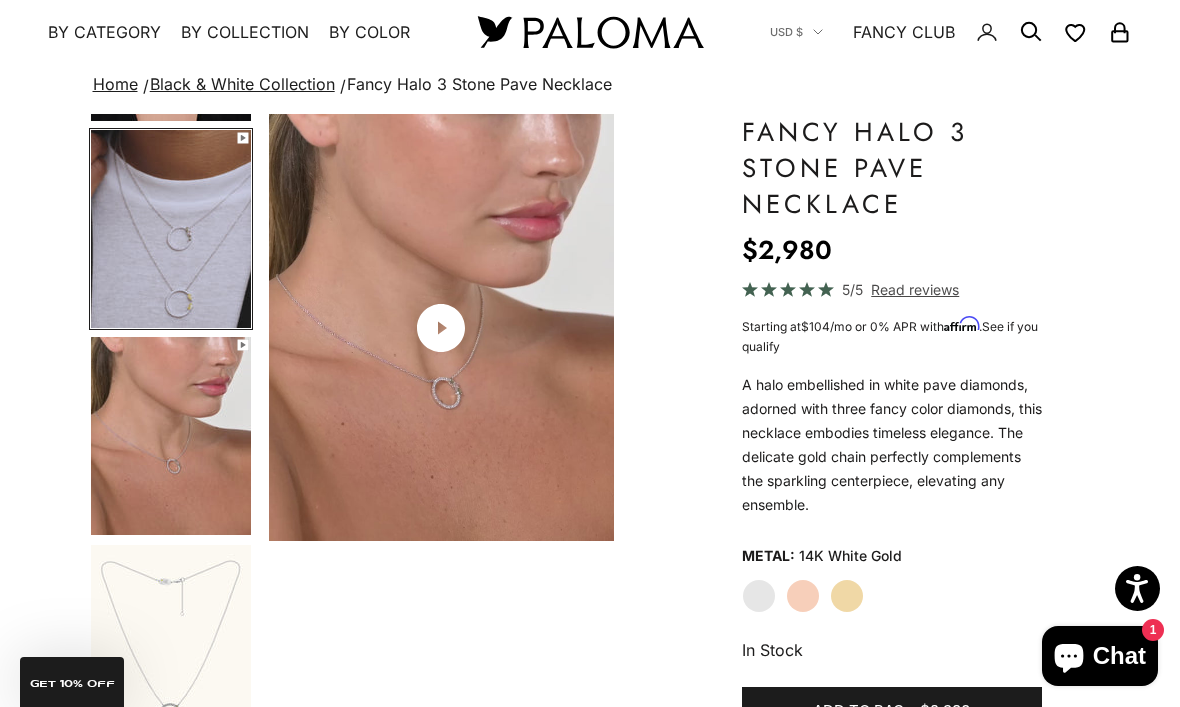 scroll, scrollTop: 211, scrollLeft: 0, axis: vertical 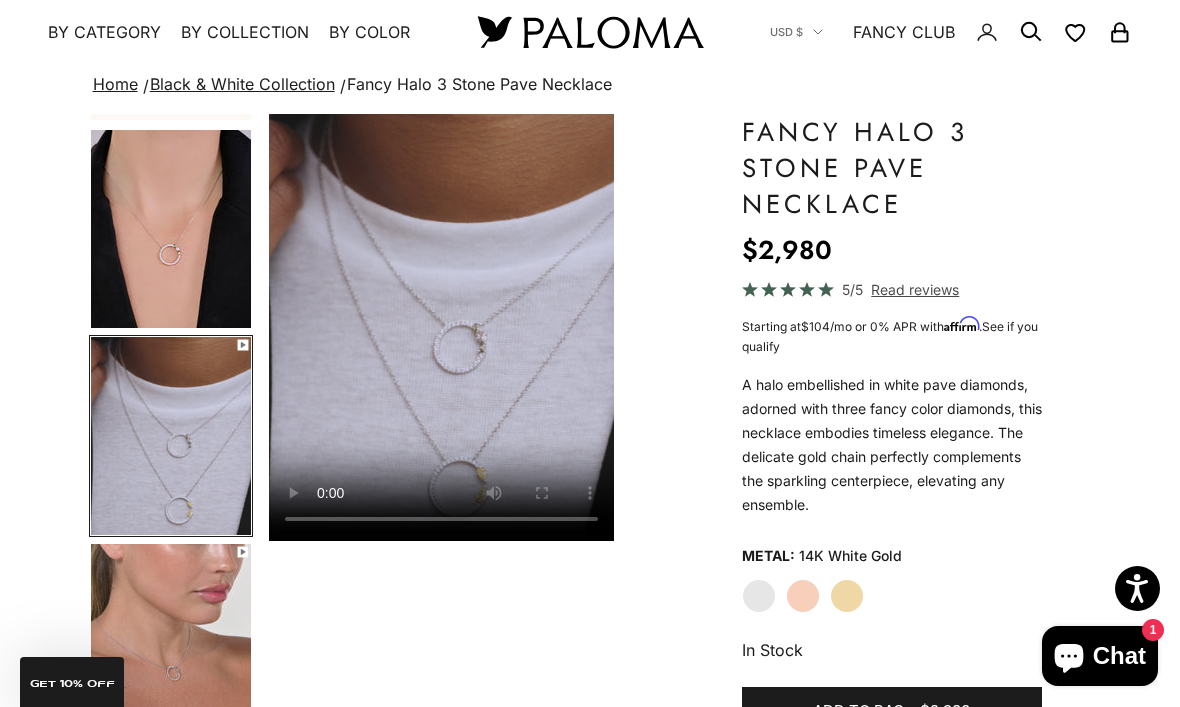 click at bounding box center [171, 643] 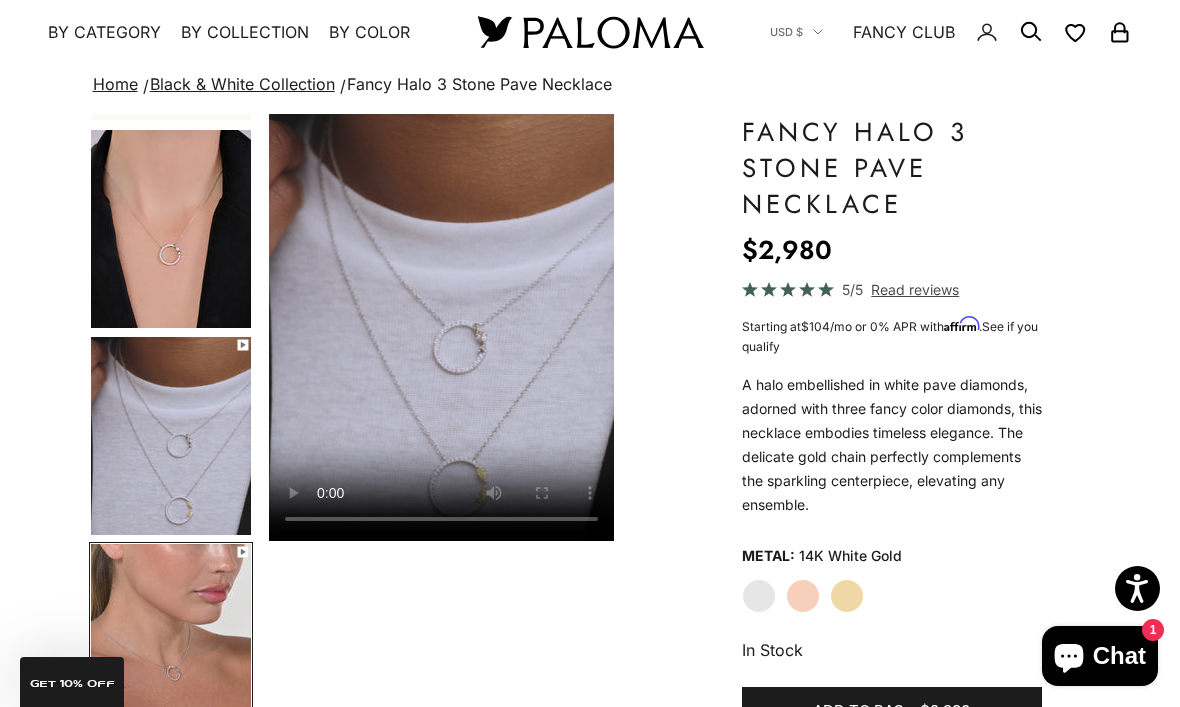scroll, scrollTop: 330, scrollLeft: 0, axis: vertical 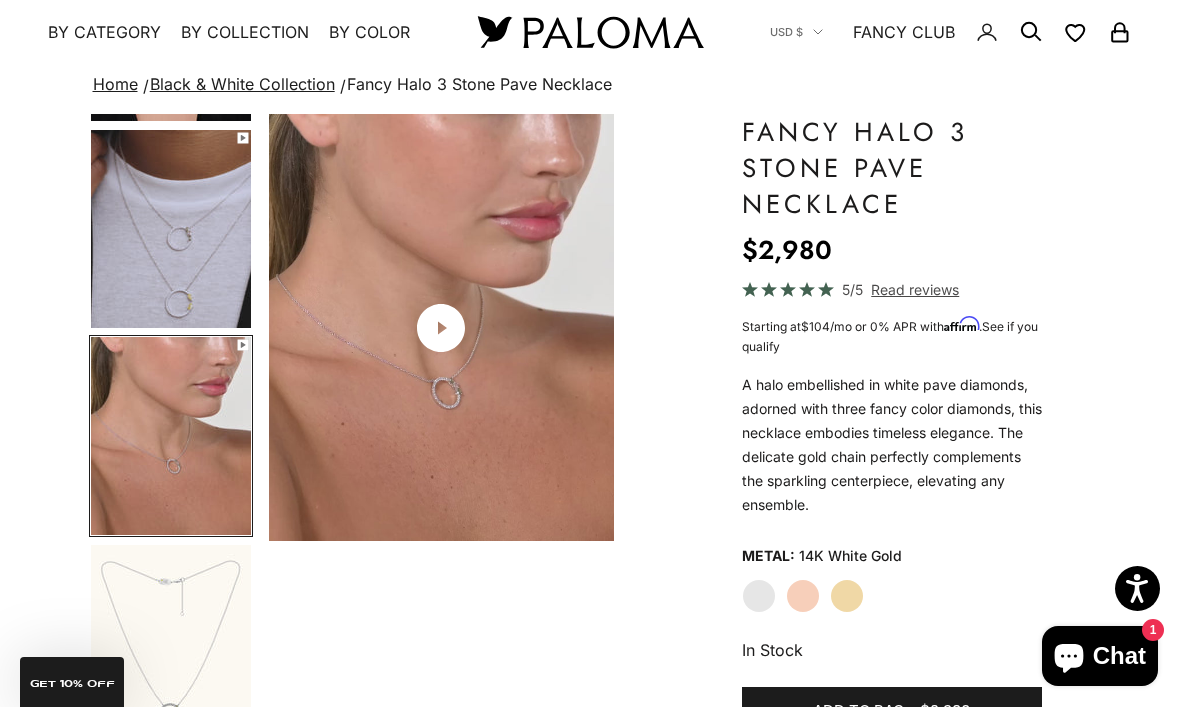 click at bounding box center [171, 644] 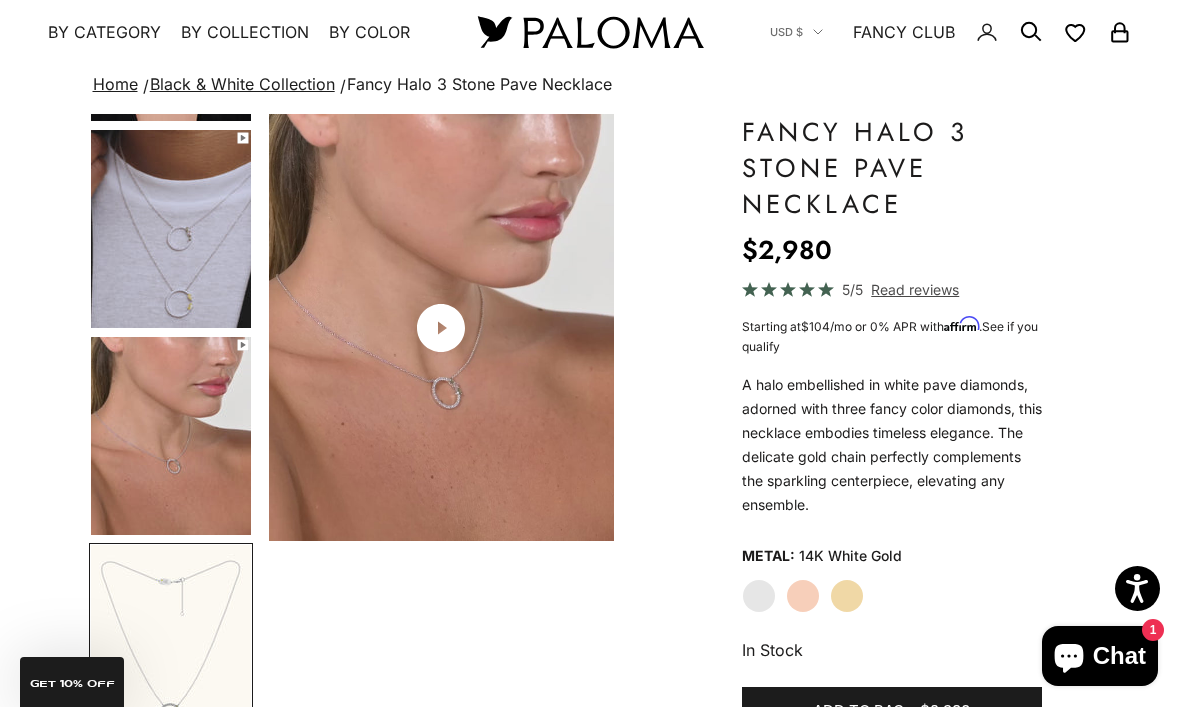 scroll, scrollTop: 578, scrollLeft: 0, axis: vertical 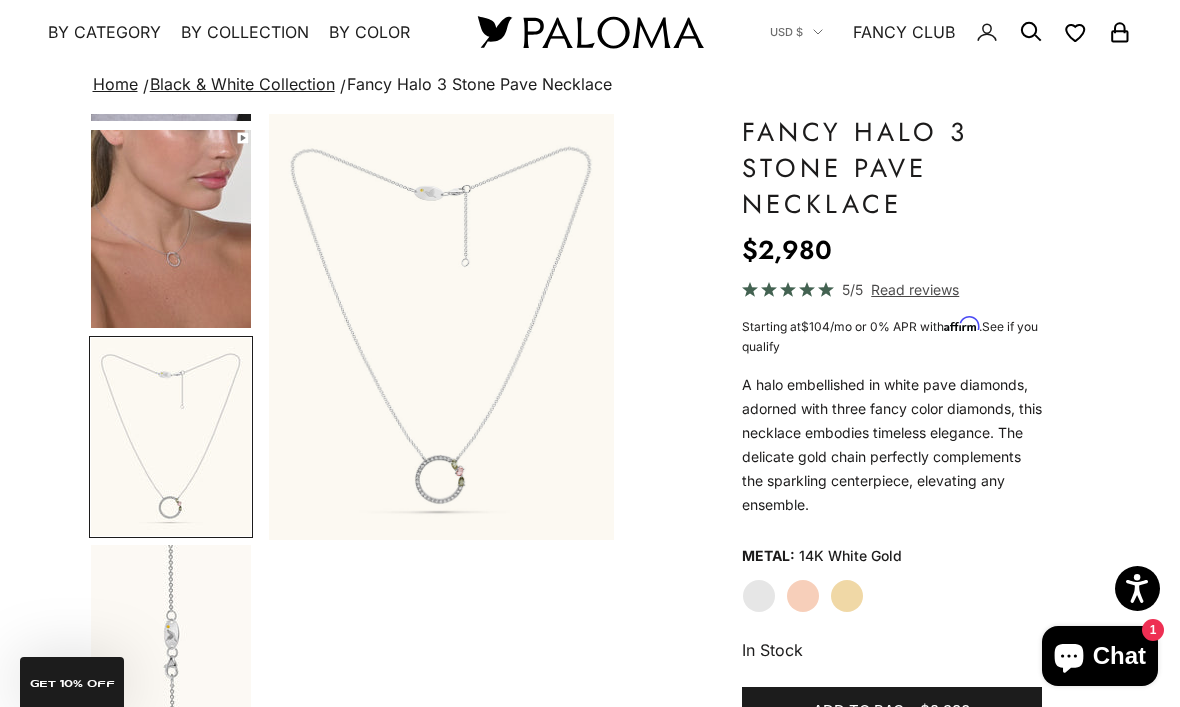 click at bounding box center [171, 644] 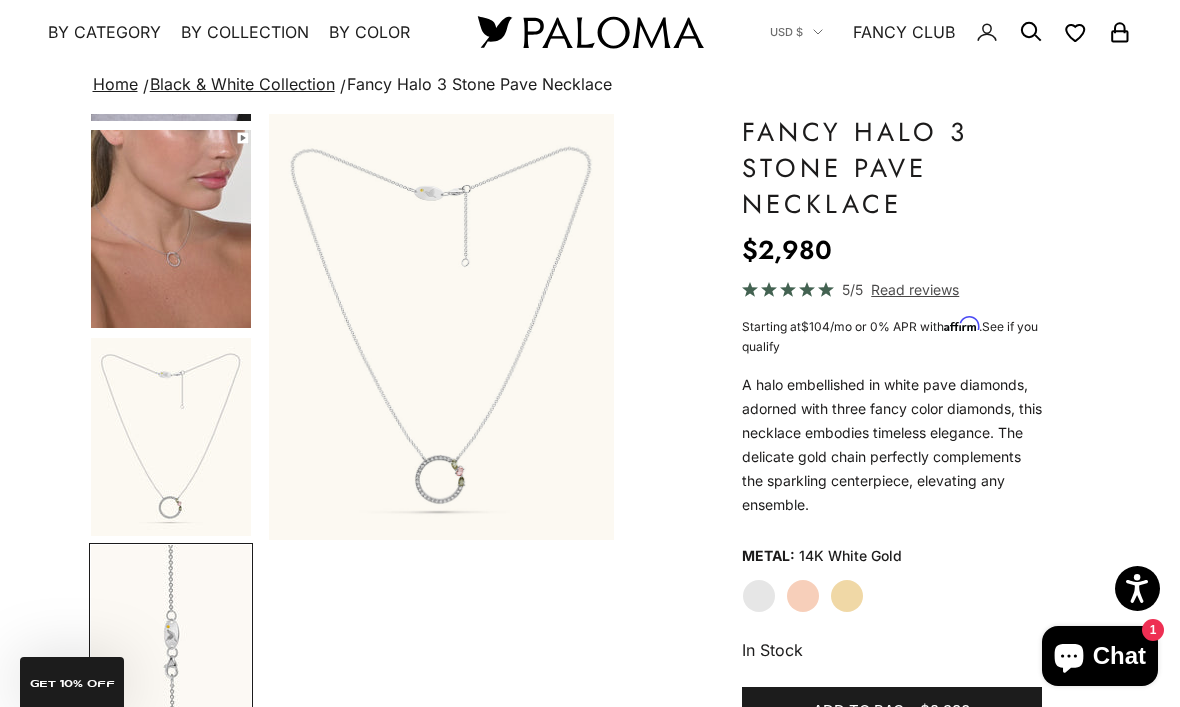 scroll, scrollTop: 800, scrollLeft: 0, axis: vertical 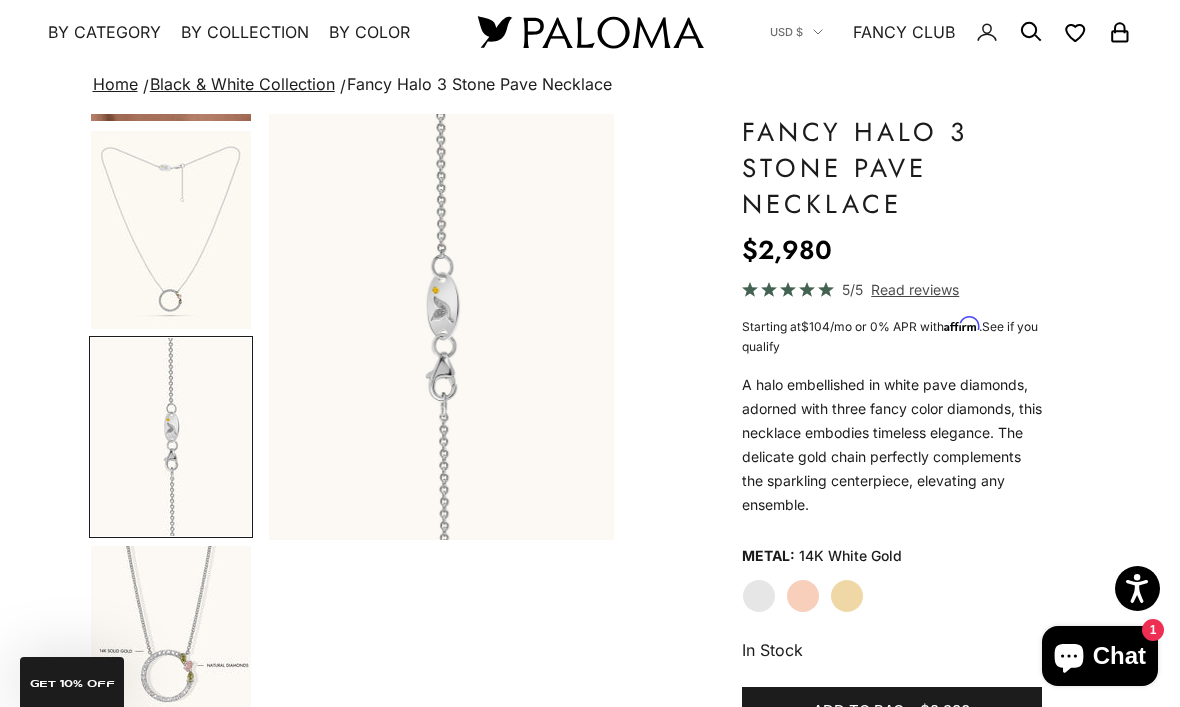 click at bounding box center (171, 645) 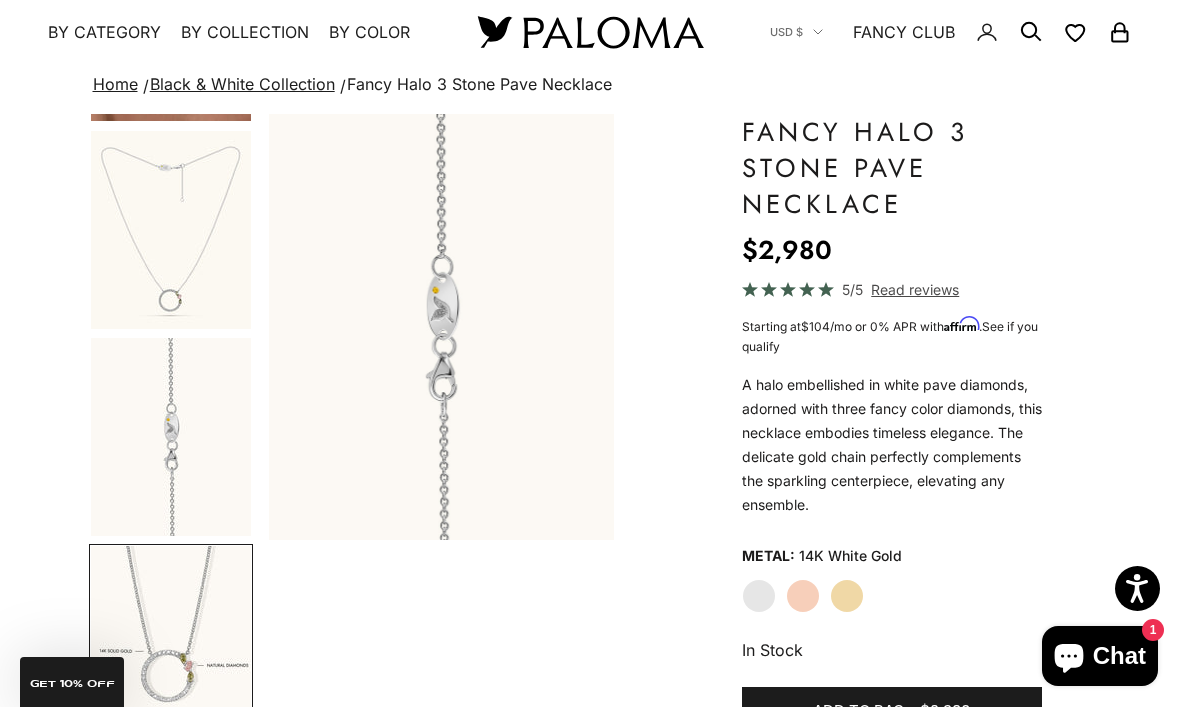 scroll 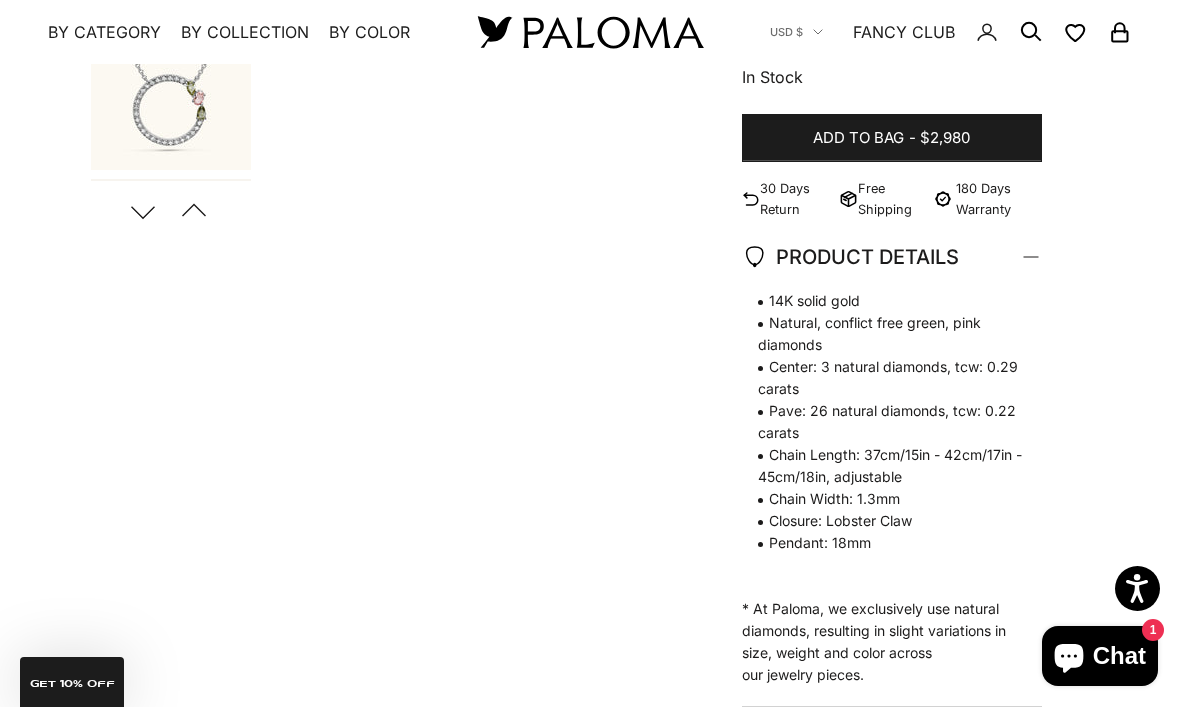 click on "14K solid gold Natural, conflict free green, pink diamonds Center: 3 natural diamonds, tcw: 0.29 carats Pave: 26 natural diamonds, tcw: 0.22 carats Chain Length: 37cm/15in - 42cm/17in - 45cm/18in, adjustable Chain Width: 1.3mm Closure: Lobster Claw Pendant: 18mm *  At [BRAND_NAME], we exclusively use natural diamonds, resulting in slight variations in size, weight and color across our jewelry pieces." 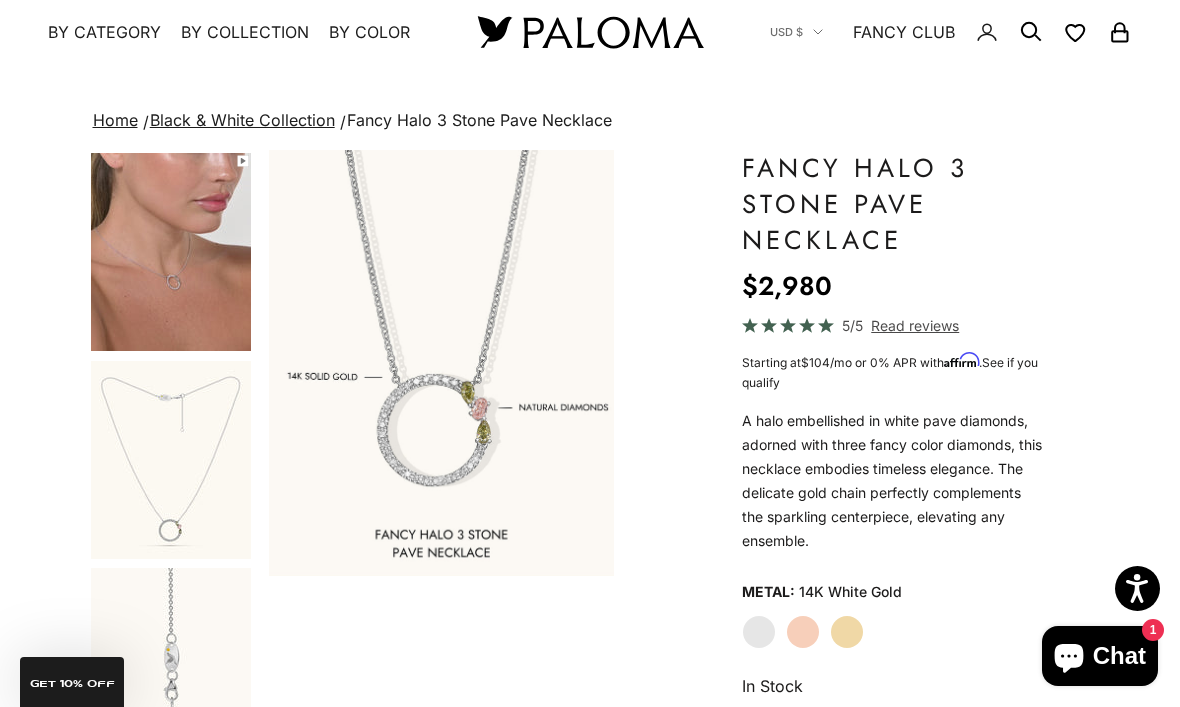 click at bounding box center (171, 460) 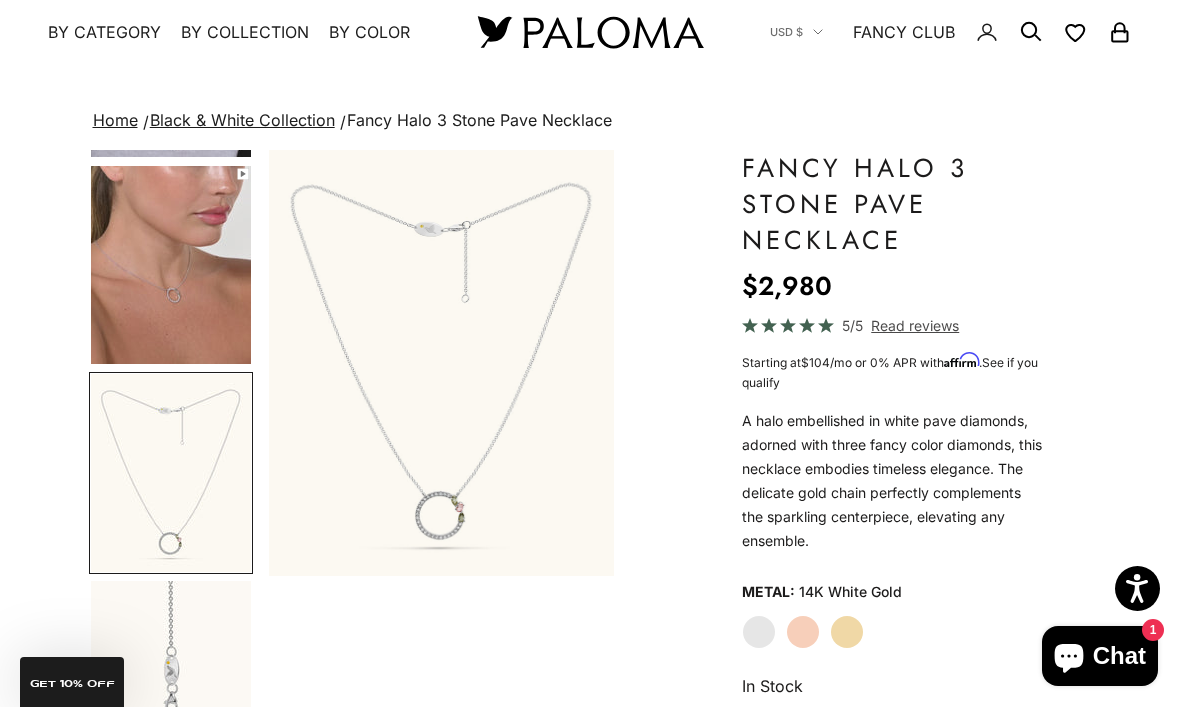 click at bounding box center (441, 363) 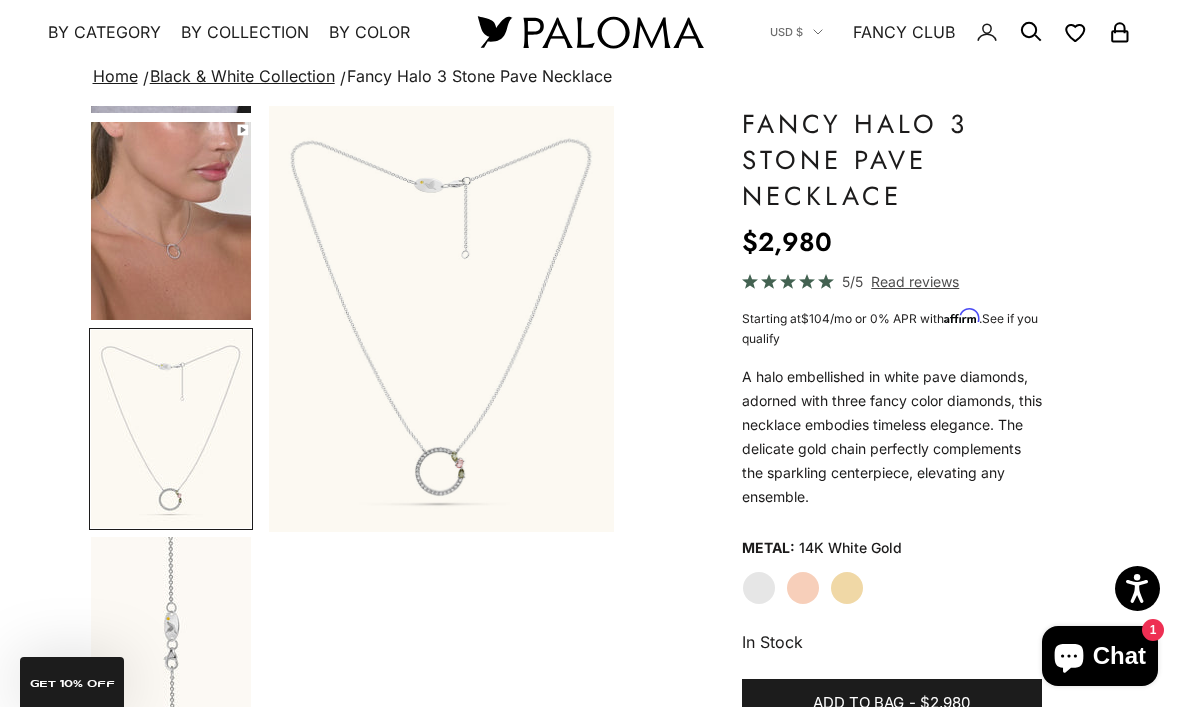 scroll, scrollTop: 0, scrollLeft: 0, axis: both 